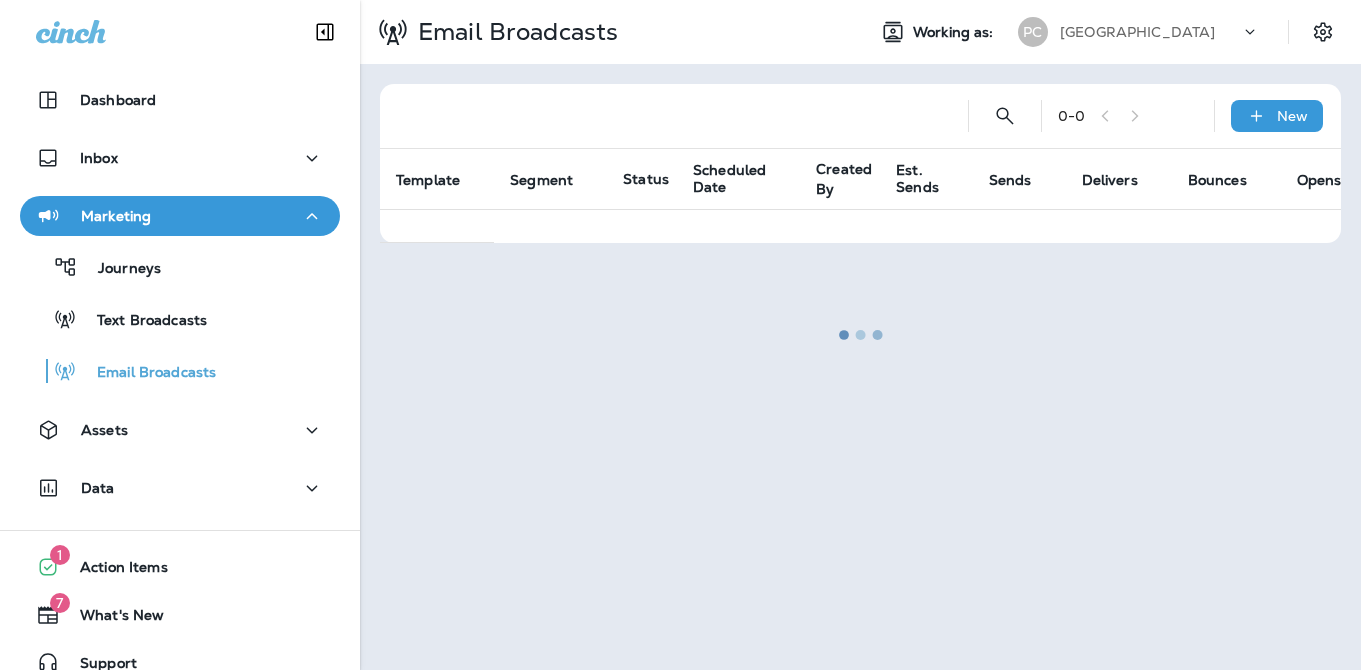 scroll, scrollTop: 0, scrollLeft: 0, axis: both 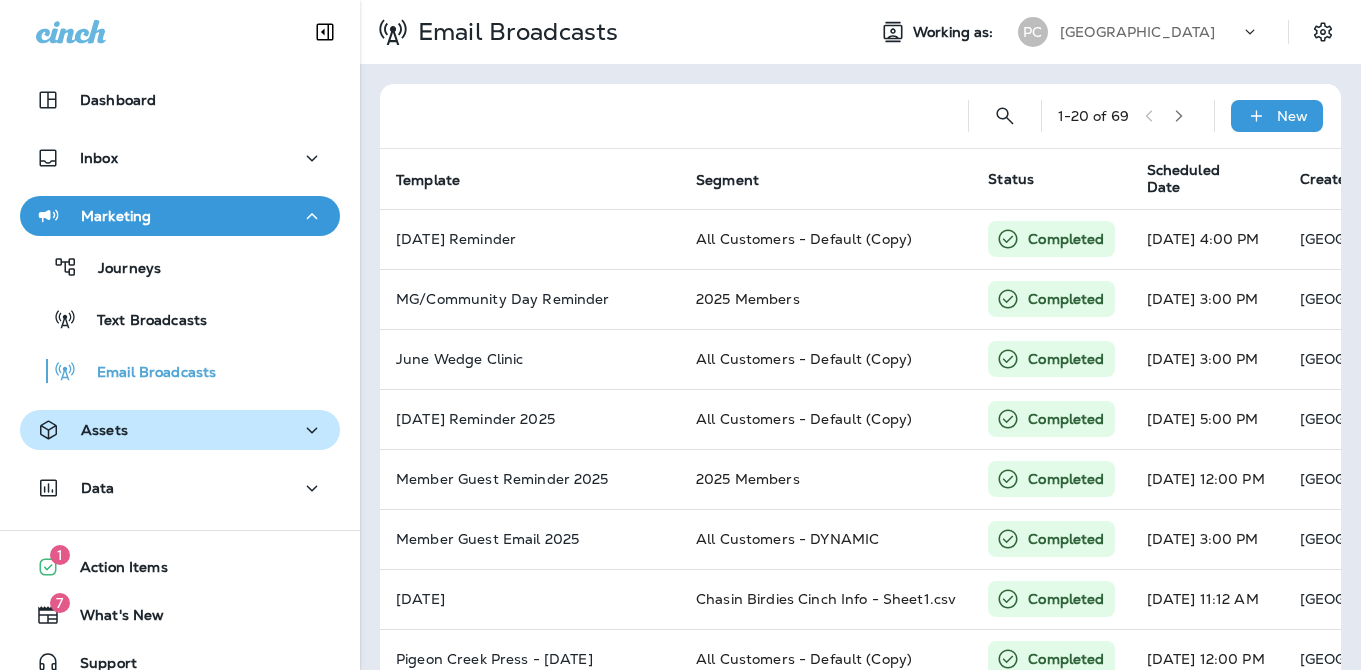 click on "Assets" at bounding box center [180, 430] 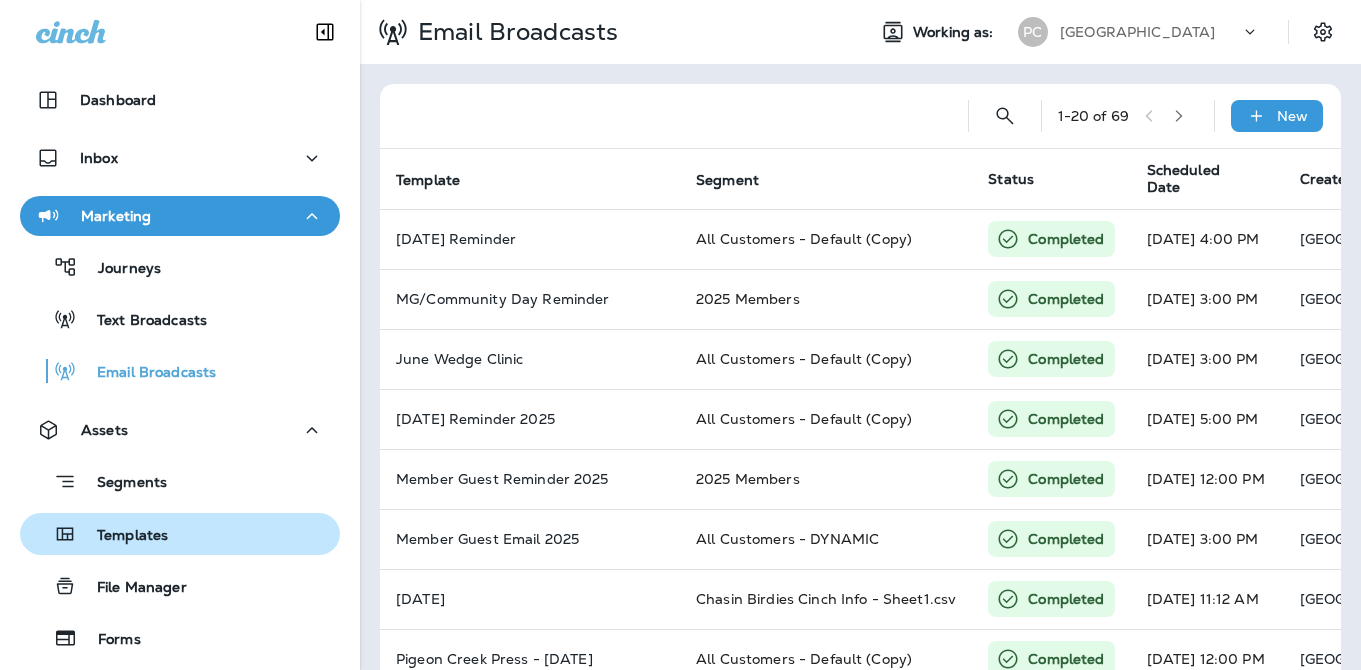 click on "Templates" at bounding box center (122, 536) 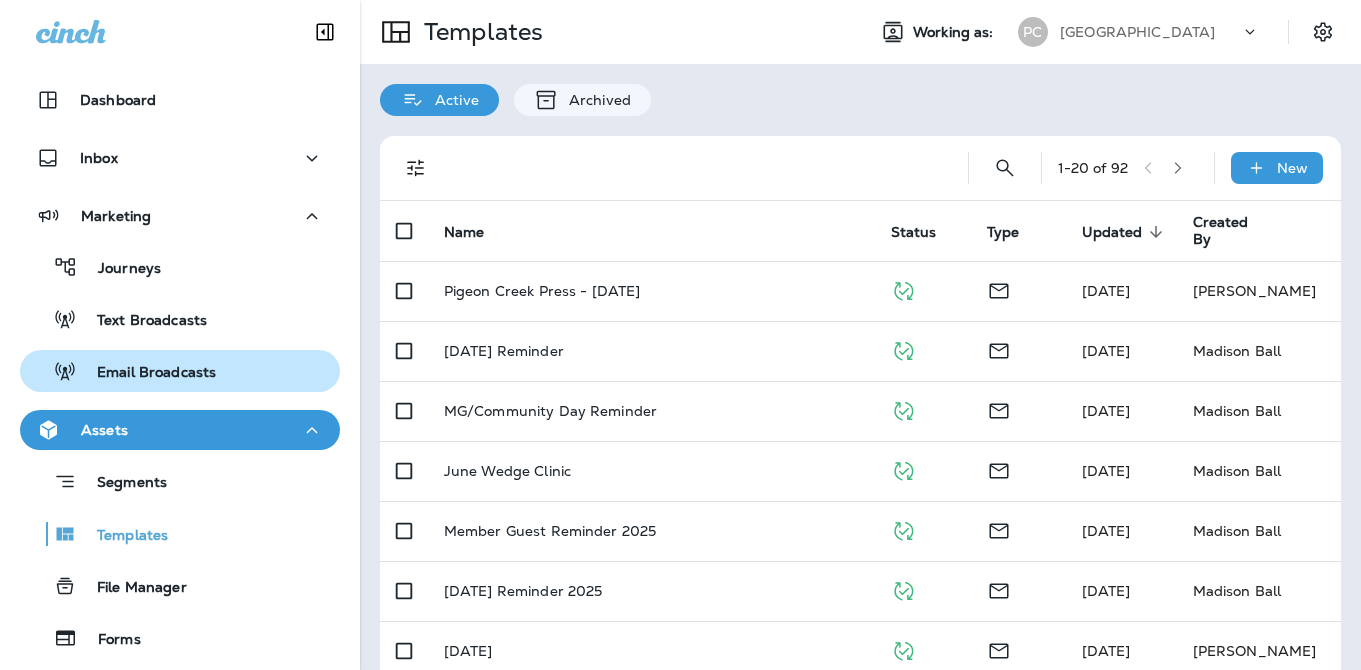 click on "Email Broadcasts" at bounding box center [146, 373] 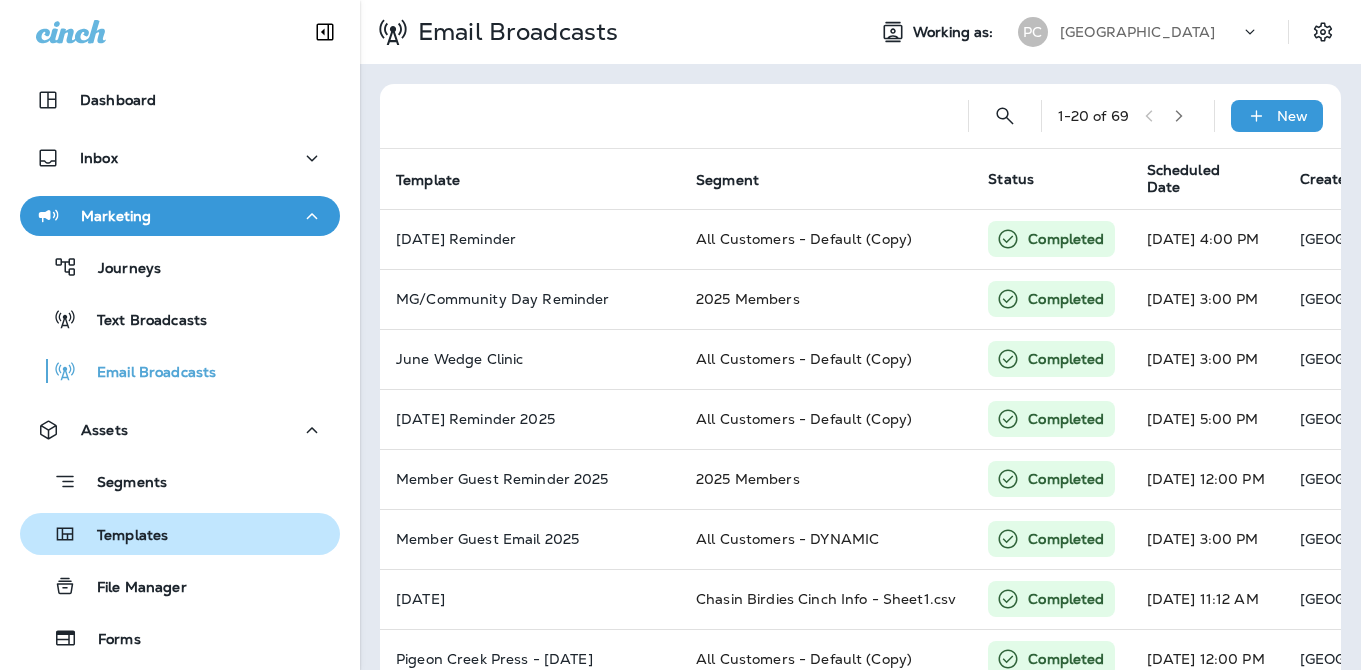 click on "Templates" at bounding box center (122, 536) 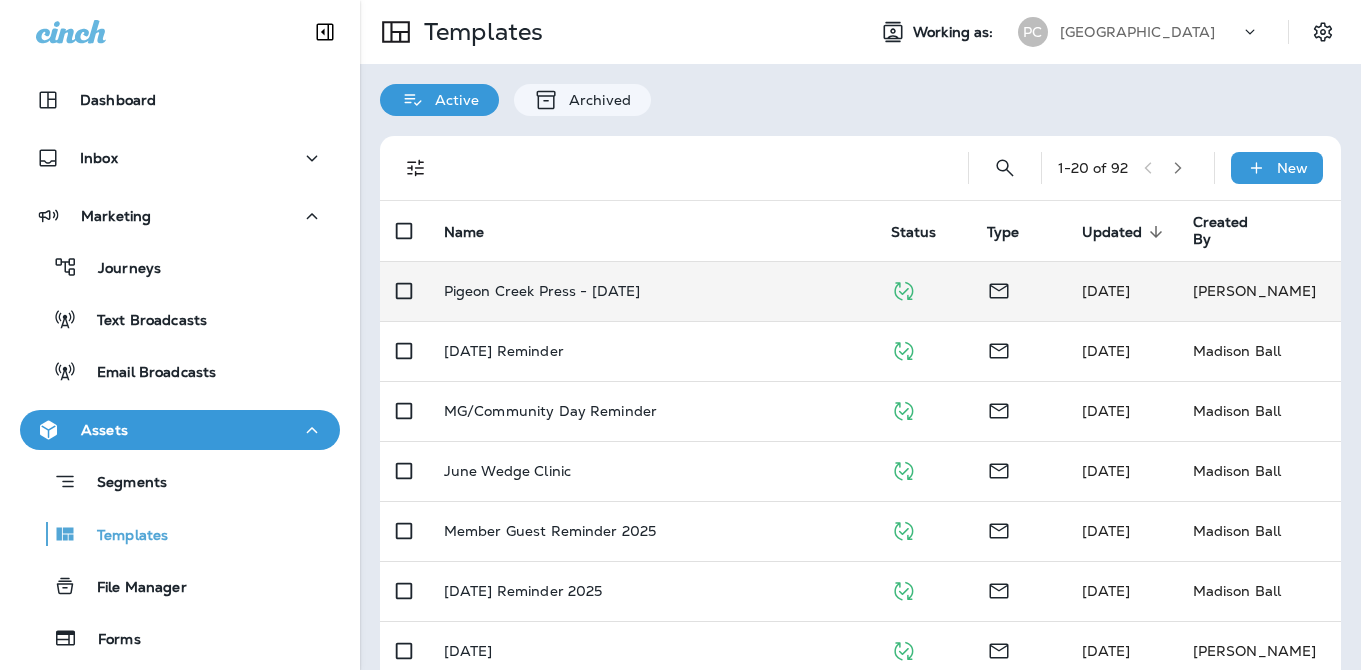 click on "Pigeon Creek Press - [DATE]" at bounding box center (651, 291) 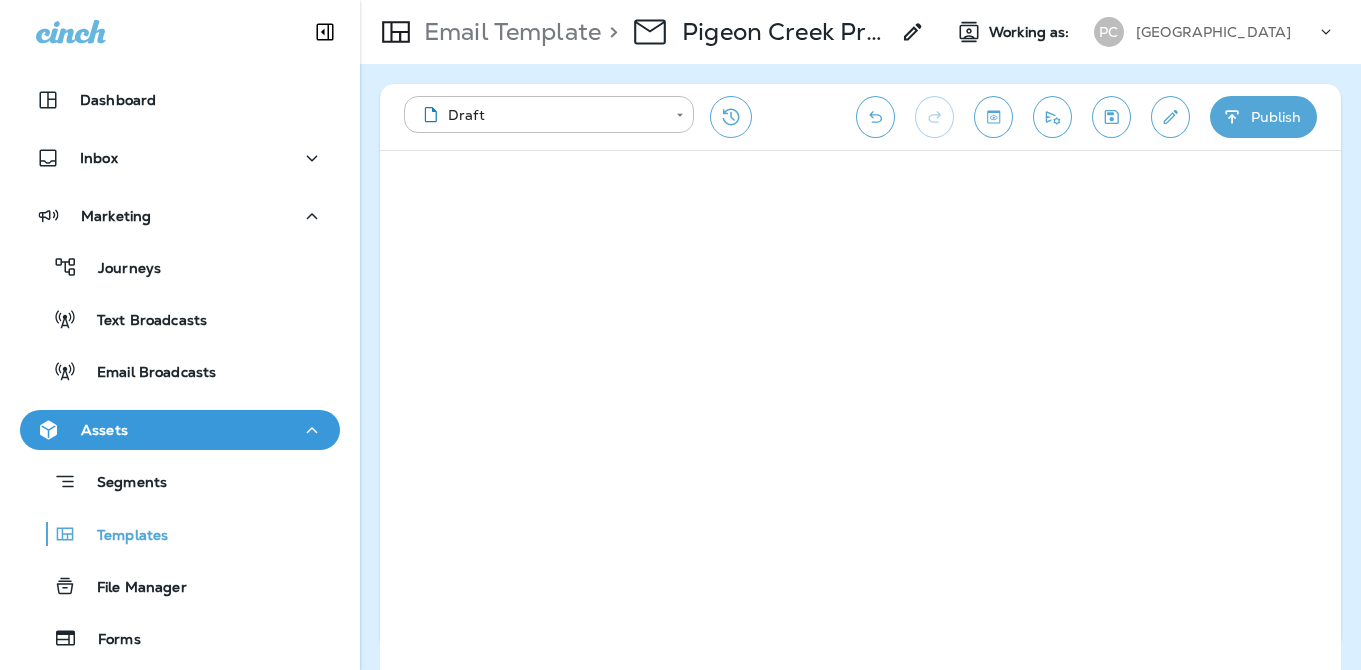 click 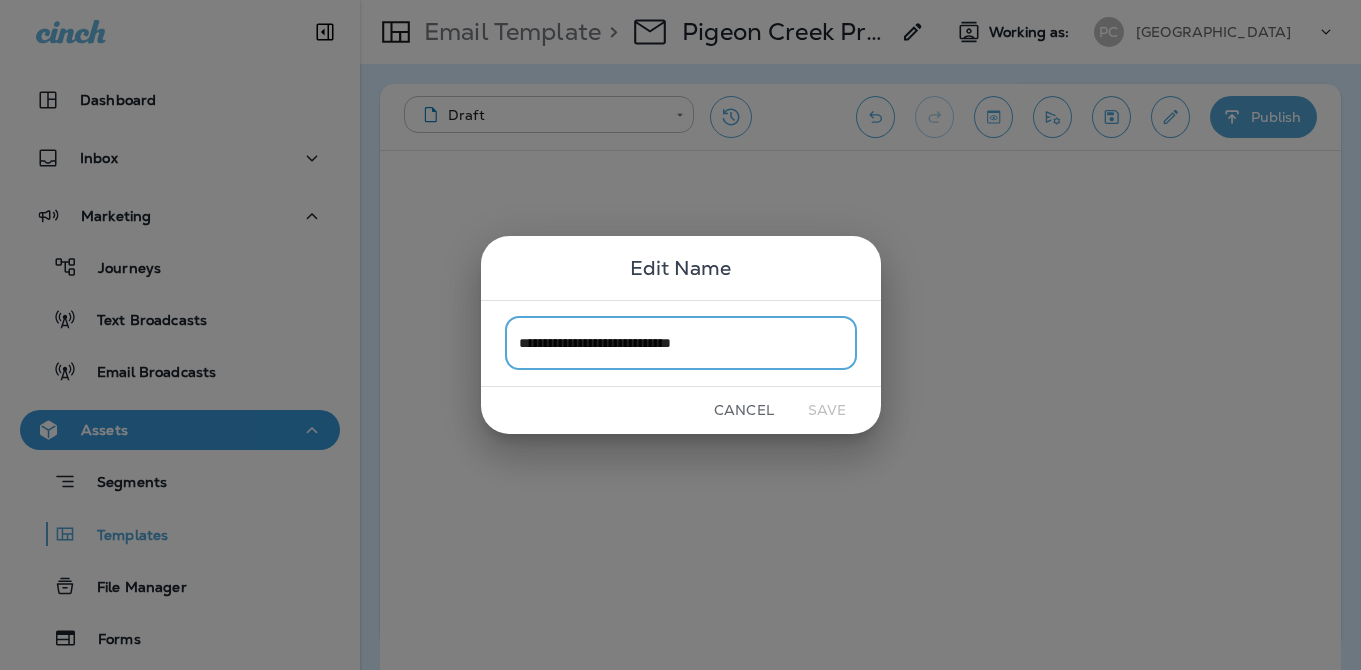 click on "**********" at bounding box center (681, 343) 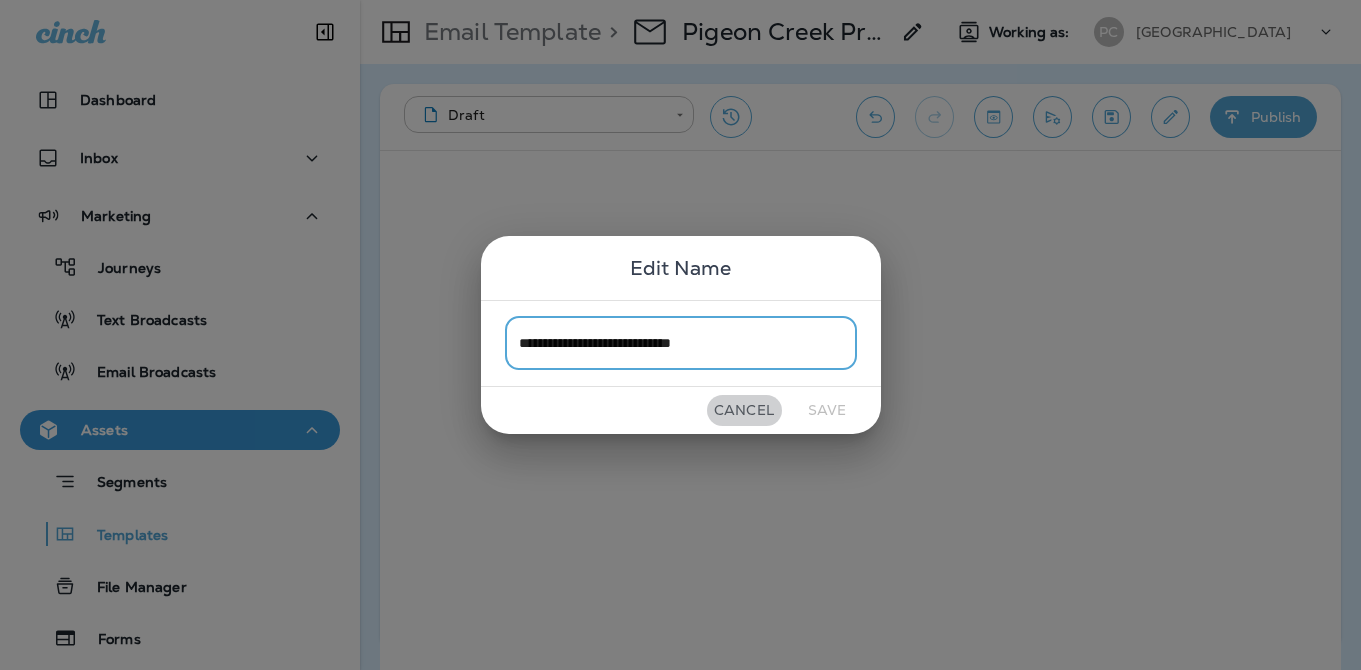 click on "Cancel" at bounding box center (744, 410) 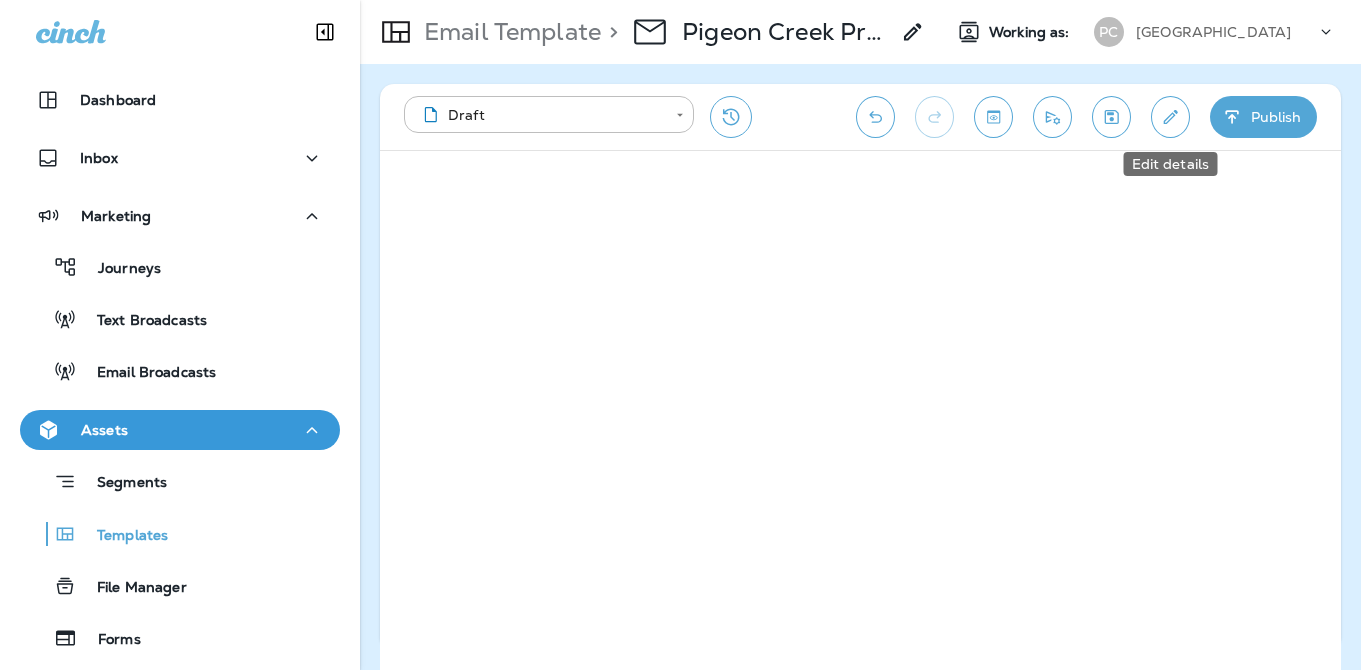 click 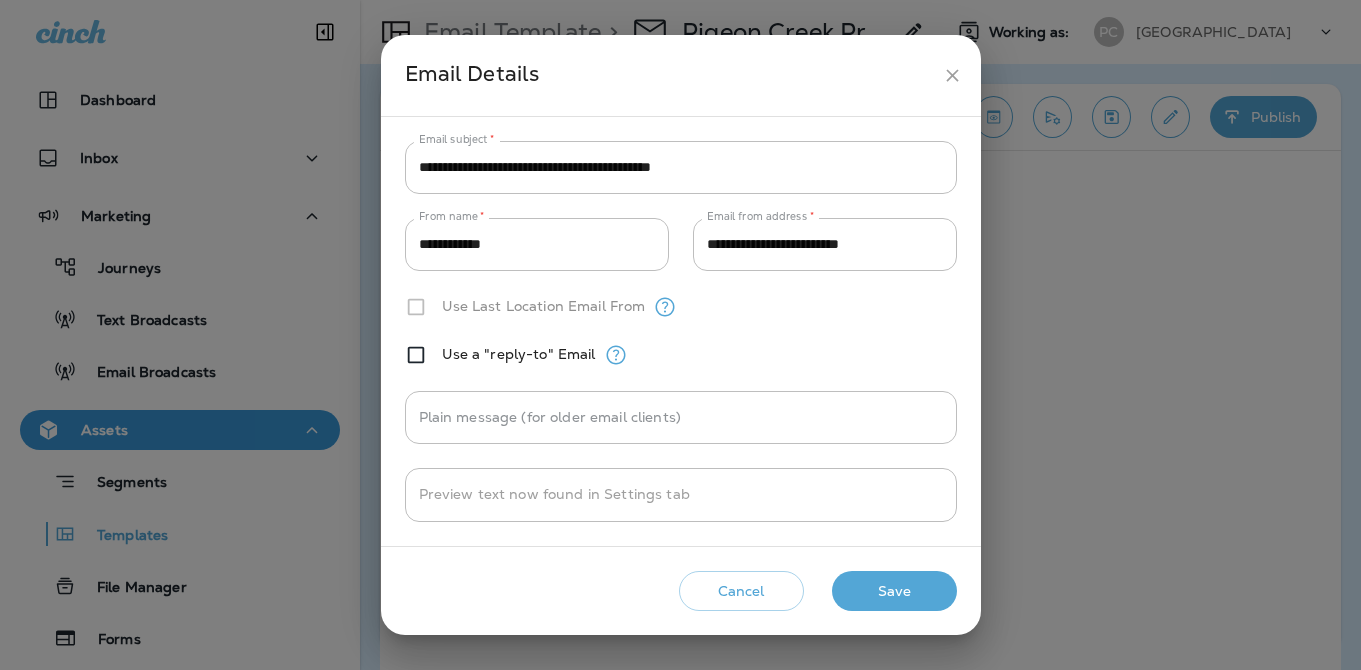click on "Save" at bounding box center (894, 591) 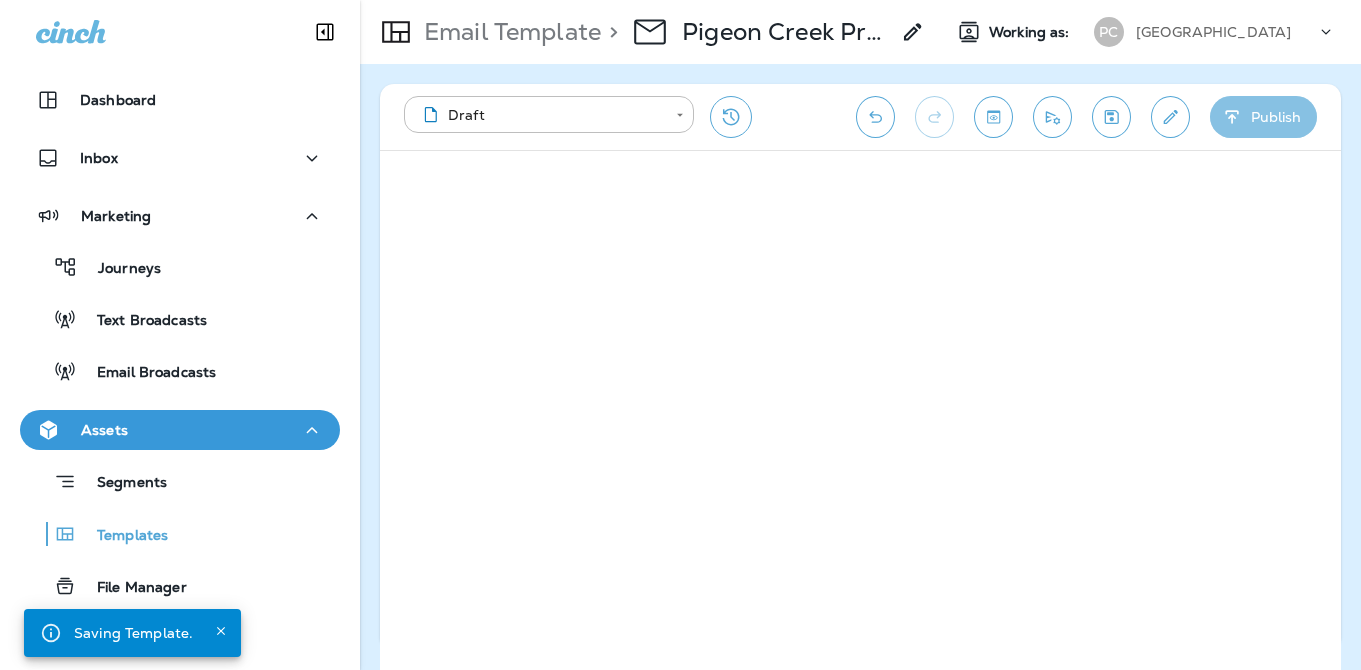 click on "Publish" at bounding box center (1263, 117) 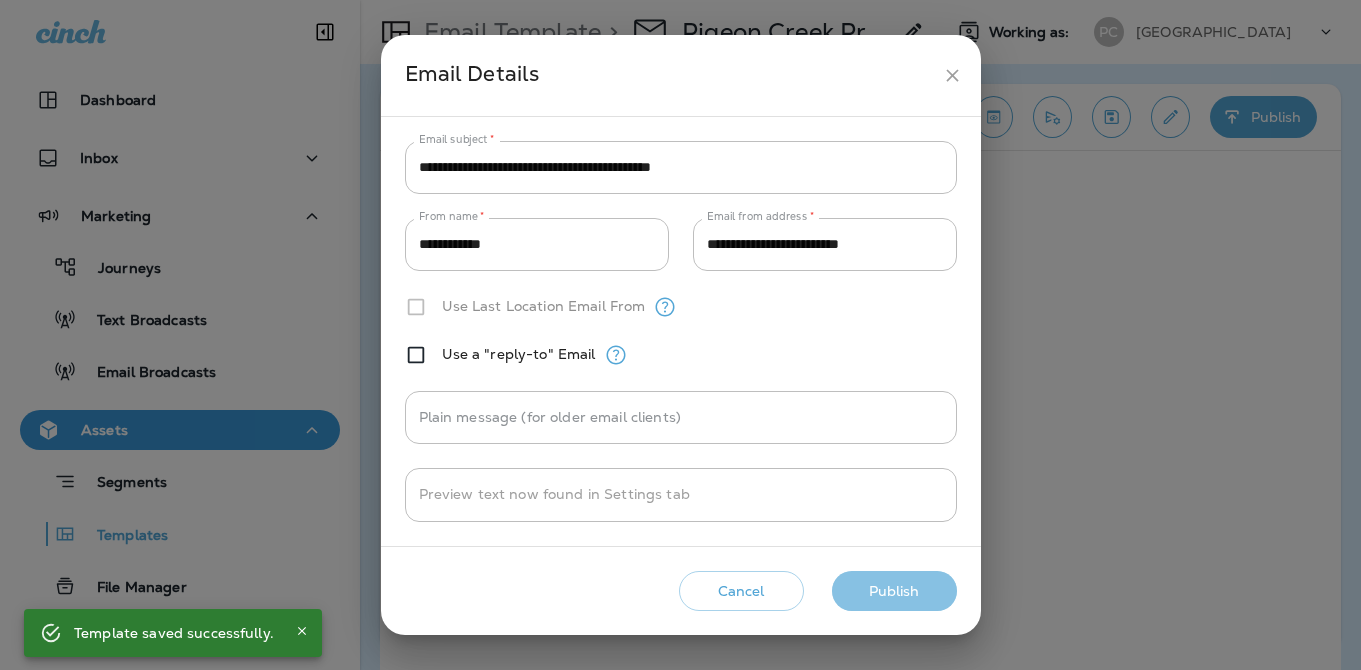 click on "Publish" at bounding box center (894, 591) 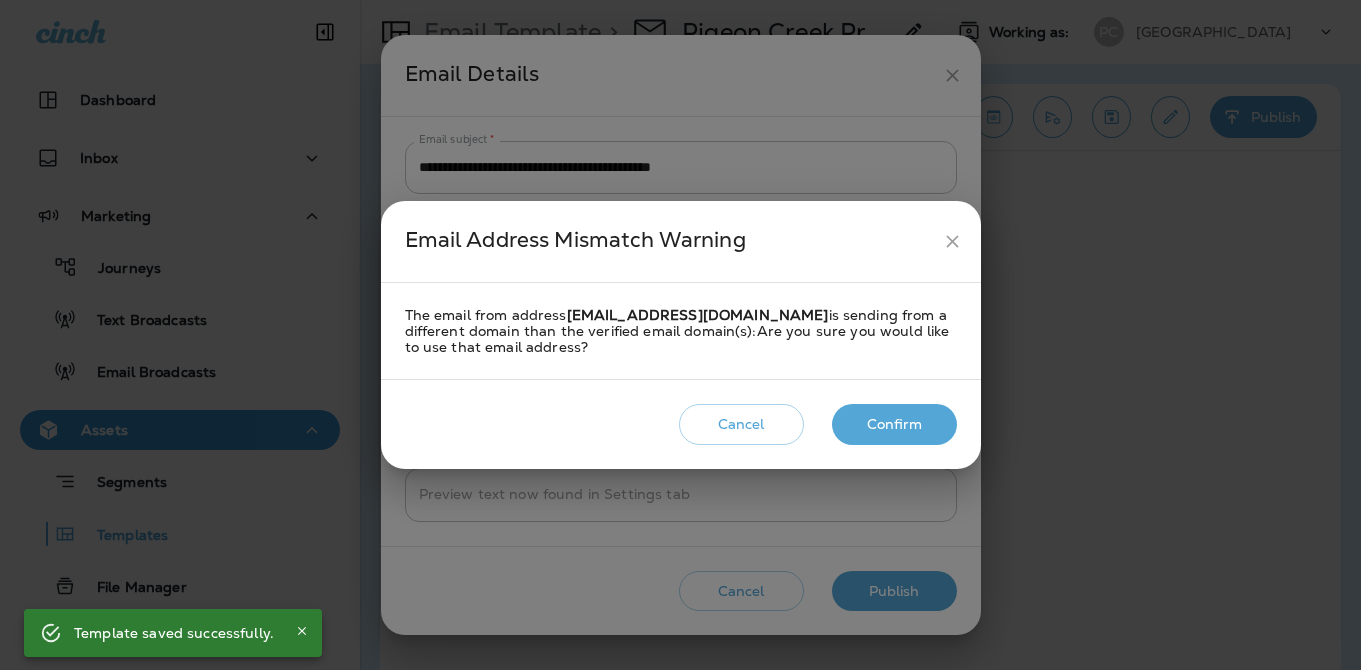 click on "Confirm" at bounding box center (894, 424) 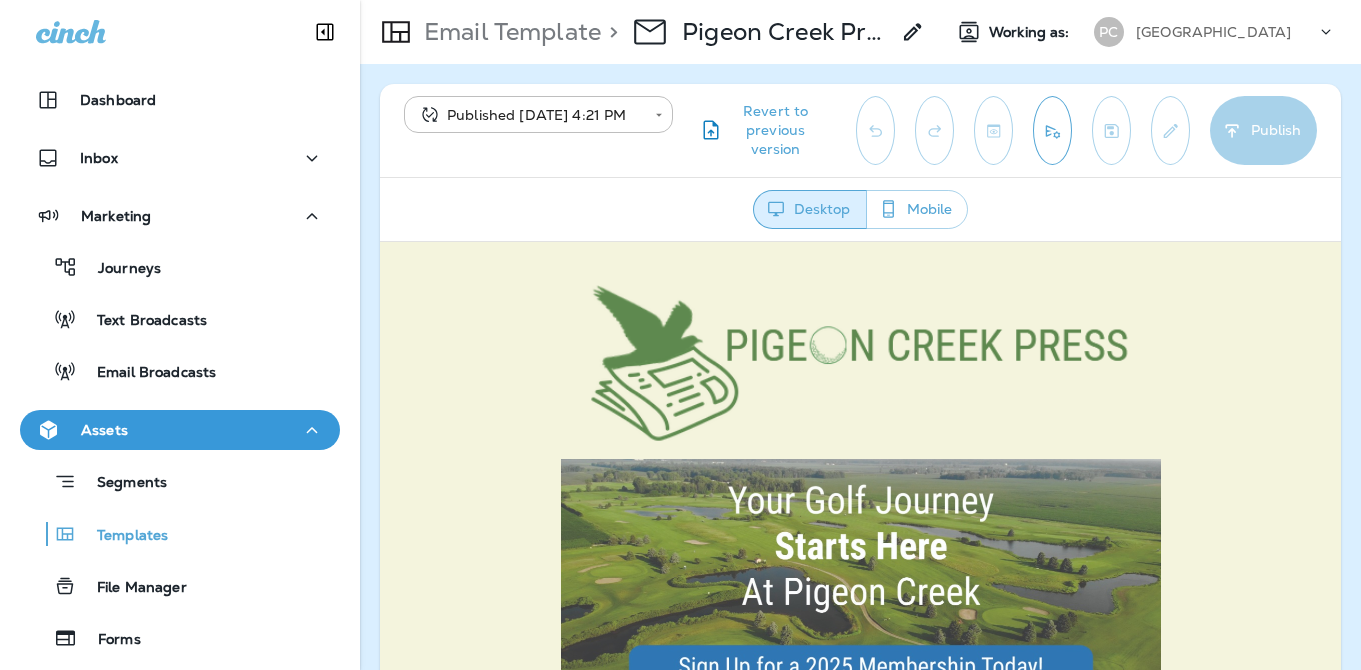 scroll, scrollTop: 0, scrollLeft: 0, axis: both 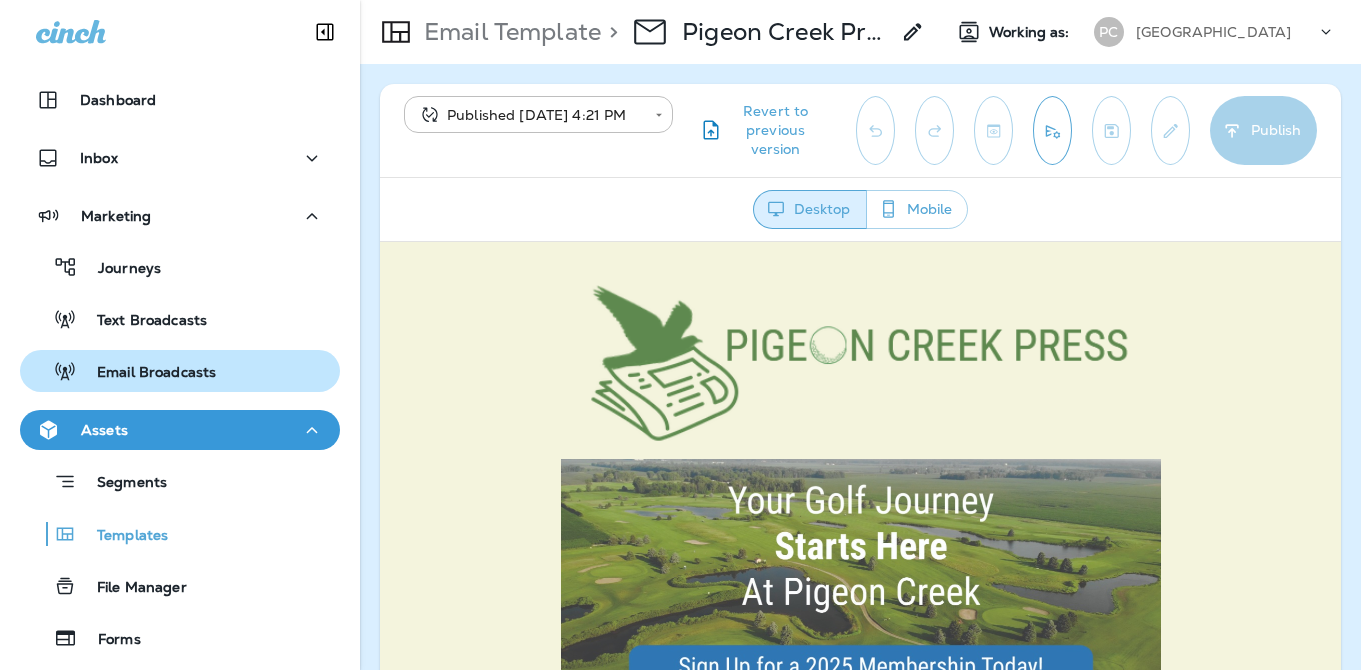 click on "Email Broadcasts" at bounding box center (146, 373) 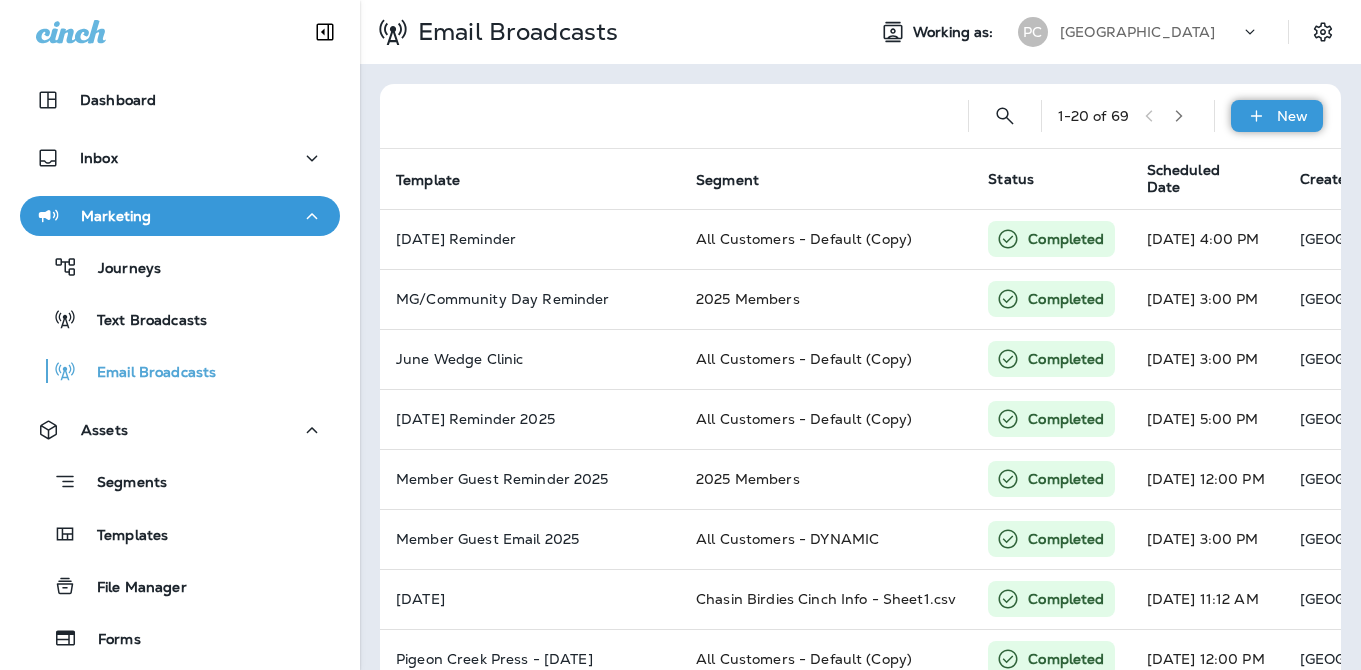 click on "New" at bounding box center (1277, 116) 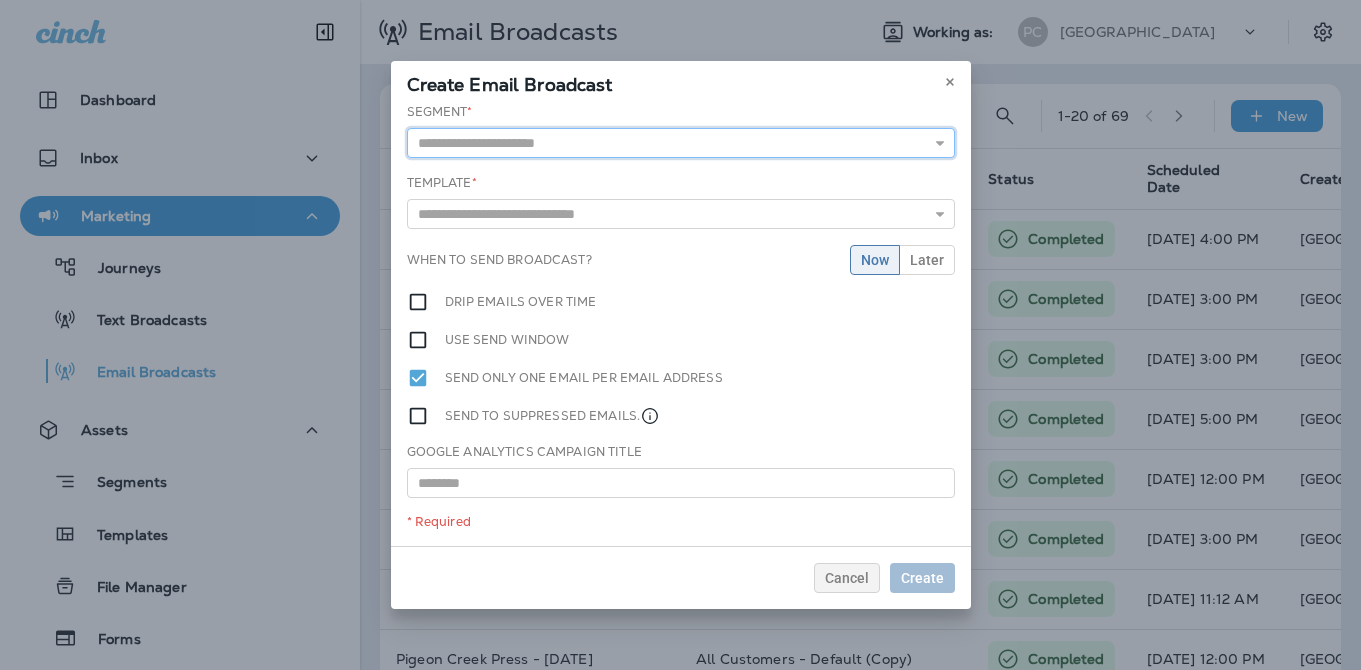 click at bounding box center [681, 143] 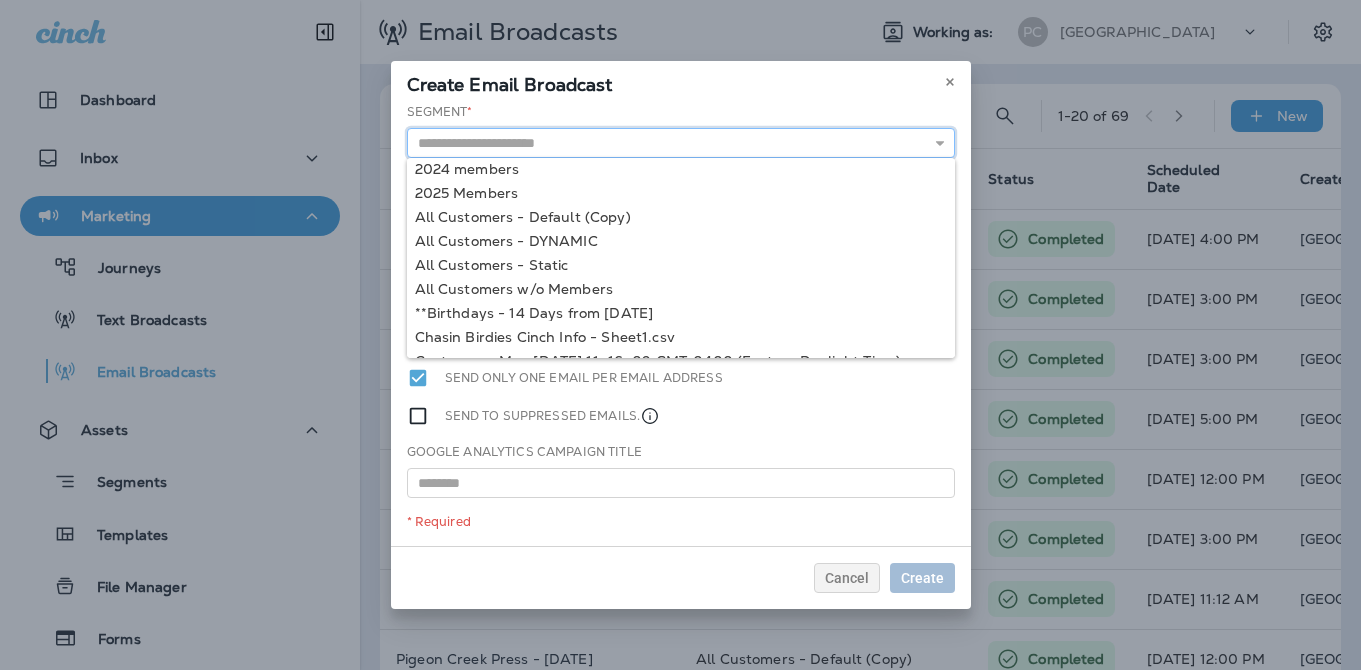 scroll, scrollTop: 0, scrollLeft: 0, axis: both 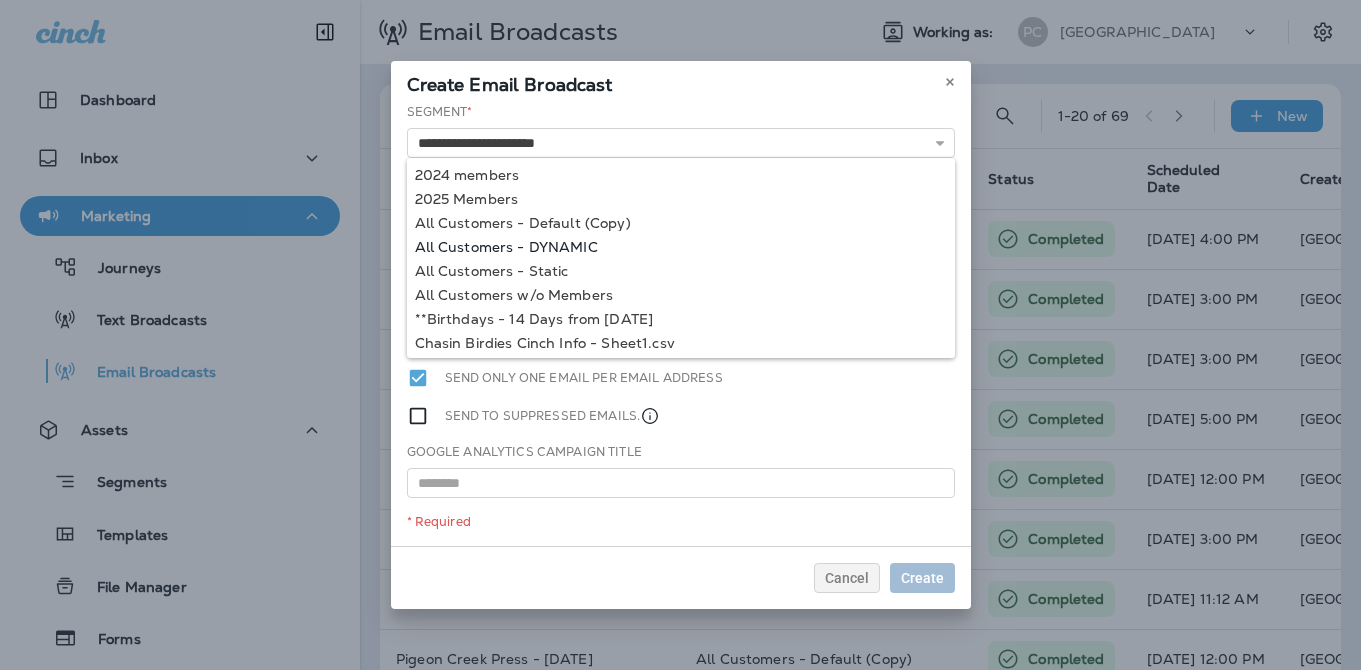 click on "**********" at bounding box center (681, 324) 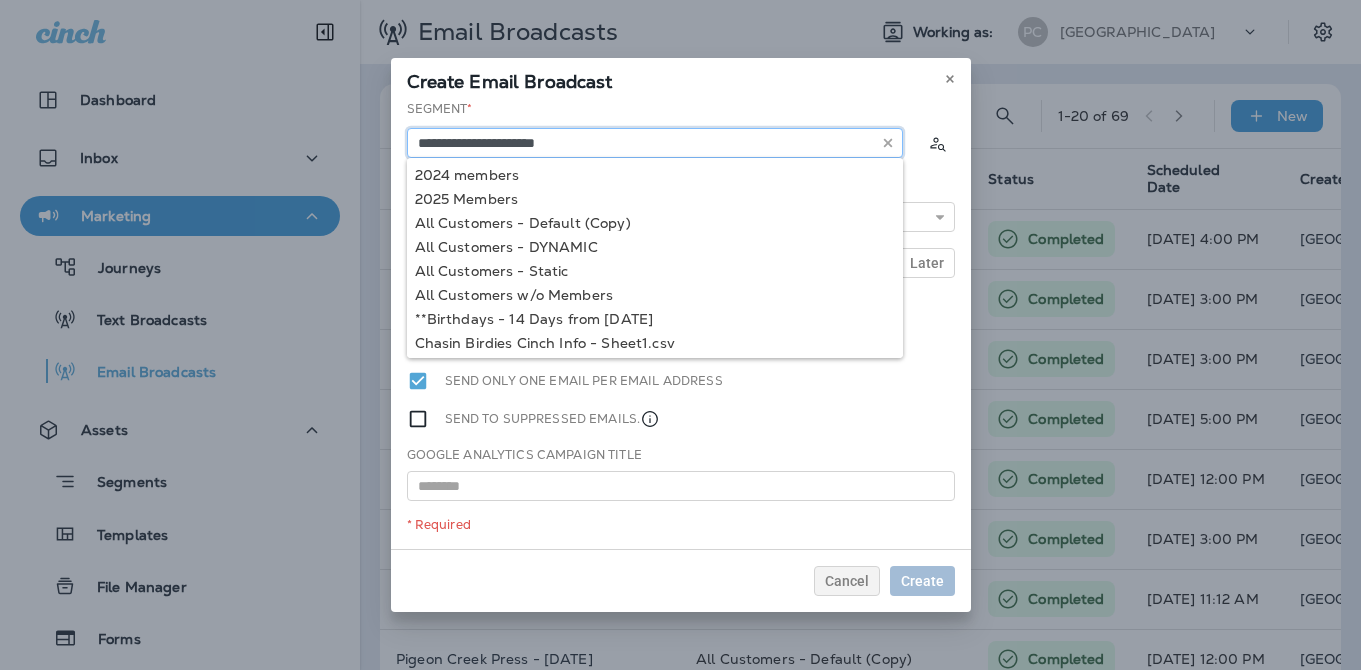 click on "**********" at bounding box center [655, 143] 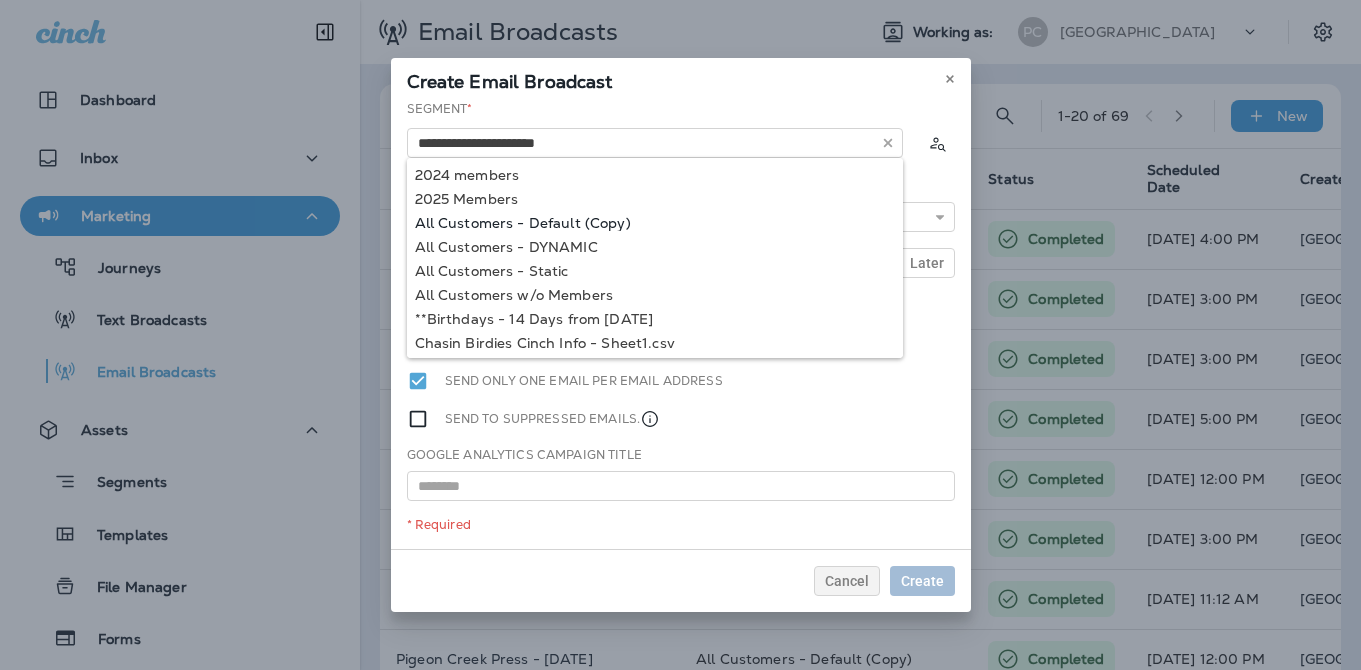 type on "**********" 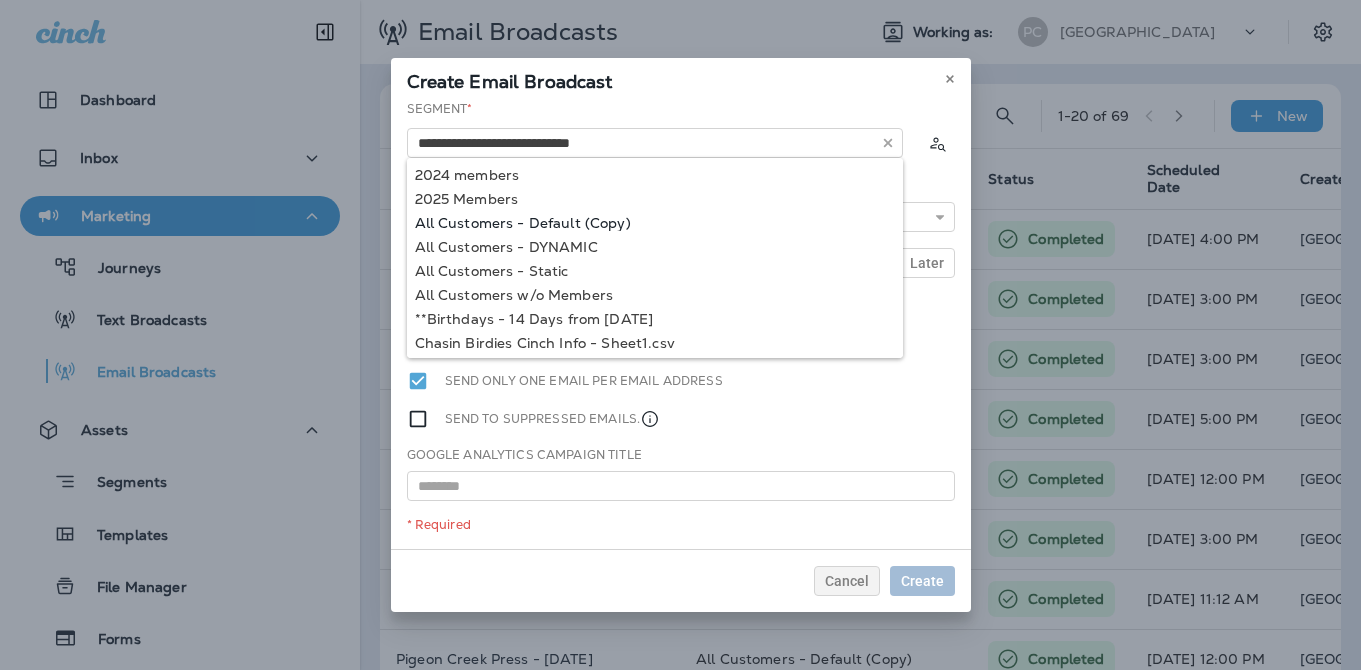 click on "**********" at bounding box center [681, 324] 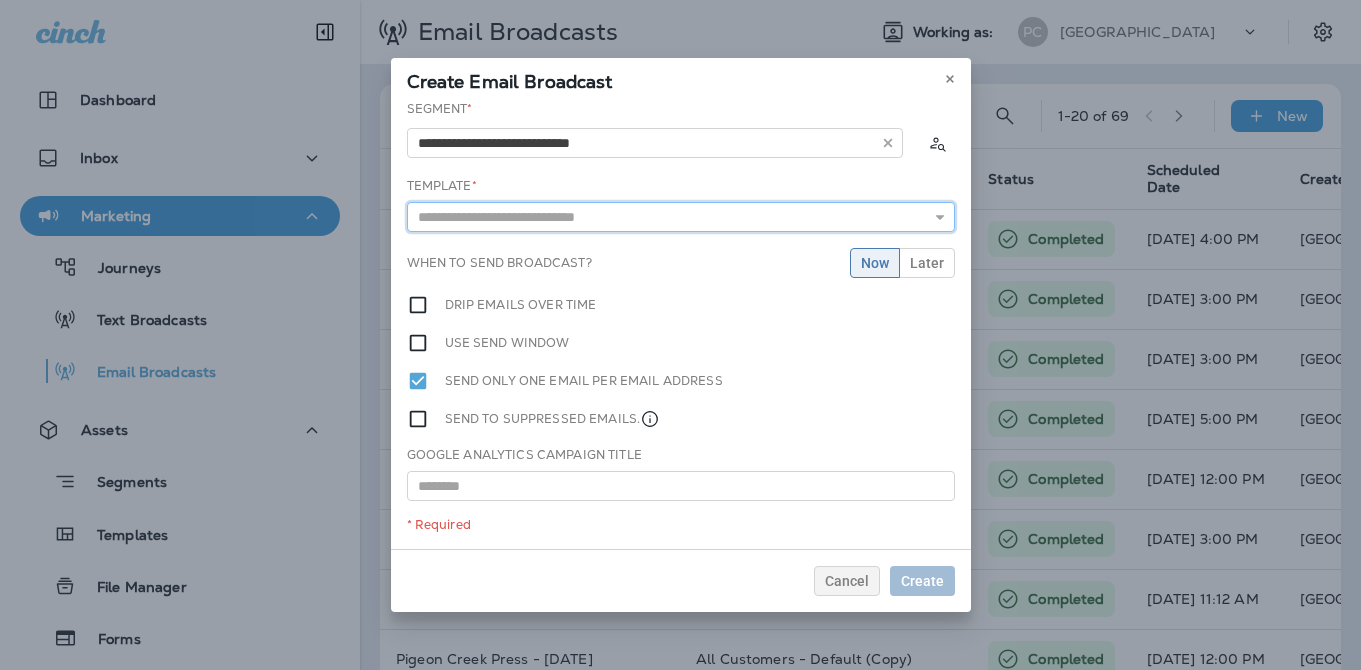 click at bounding box center (681, 217) 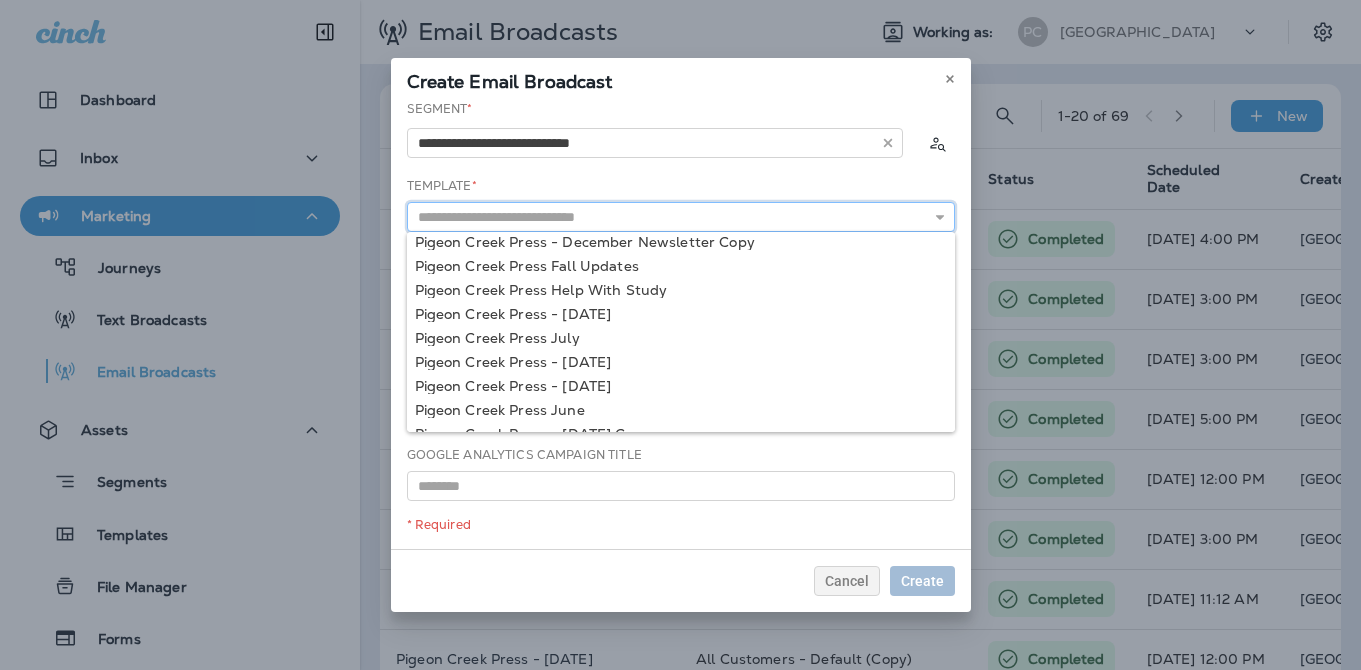 scroll, scrollTop: 1195, scrollLeft: 0, axis: vertical 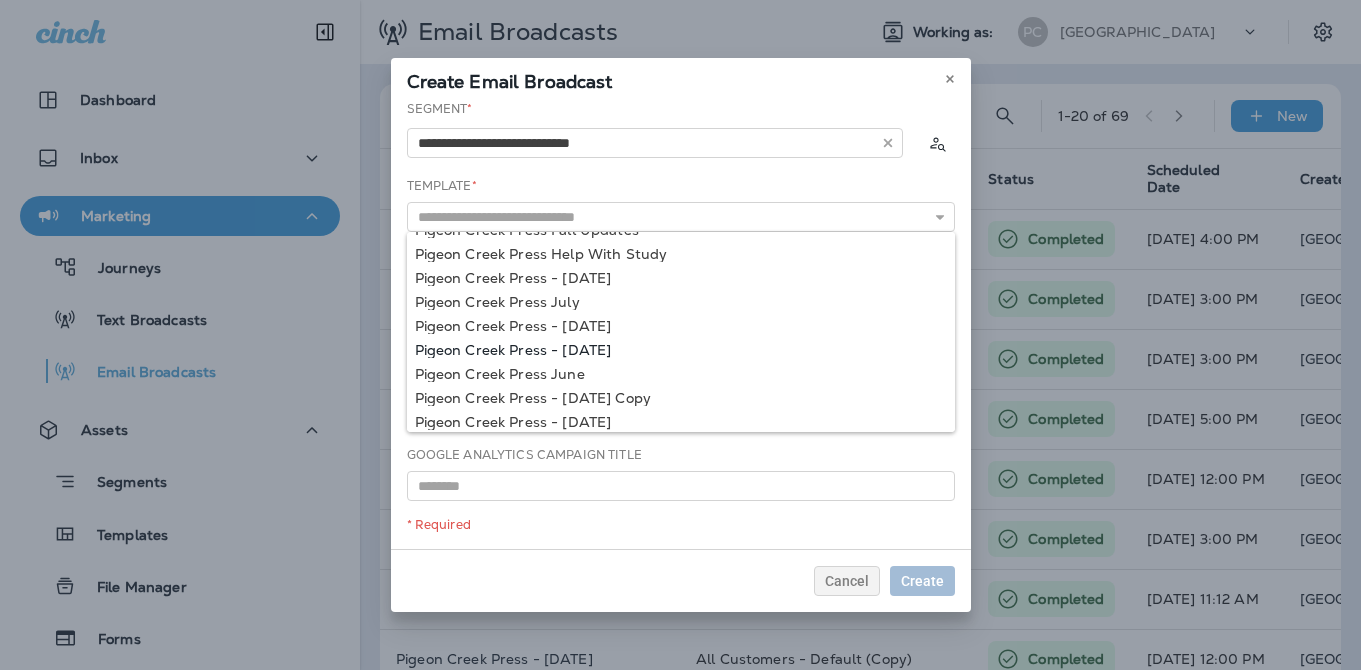 type on "**********" 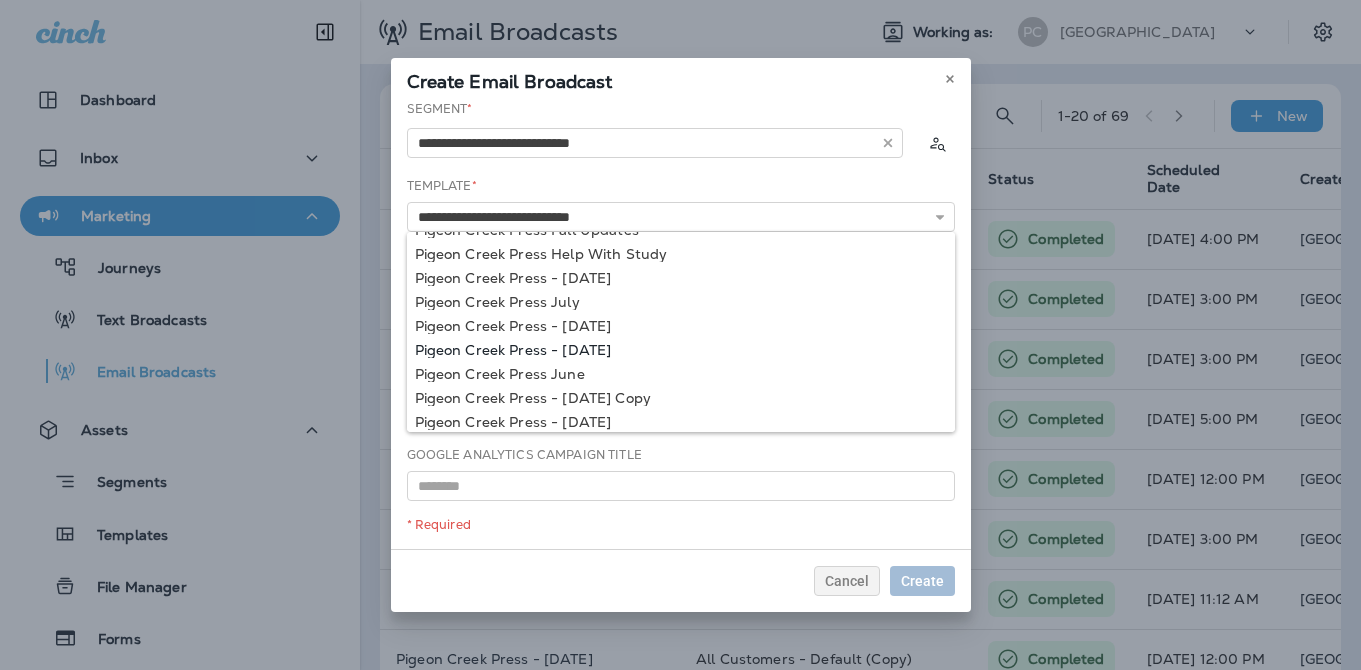 click on "**********" at bounding box center [681, 324] 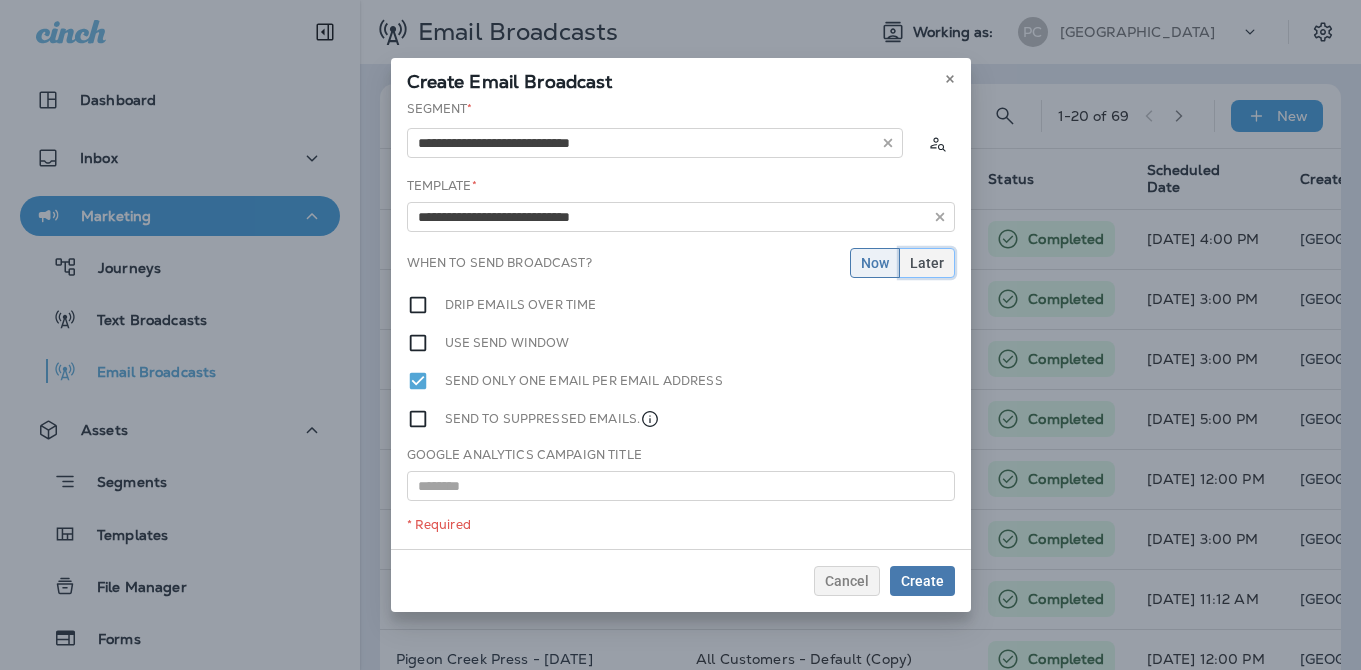 click on "Later" at bounding box center (927, 263) 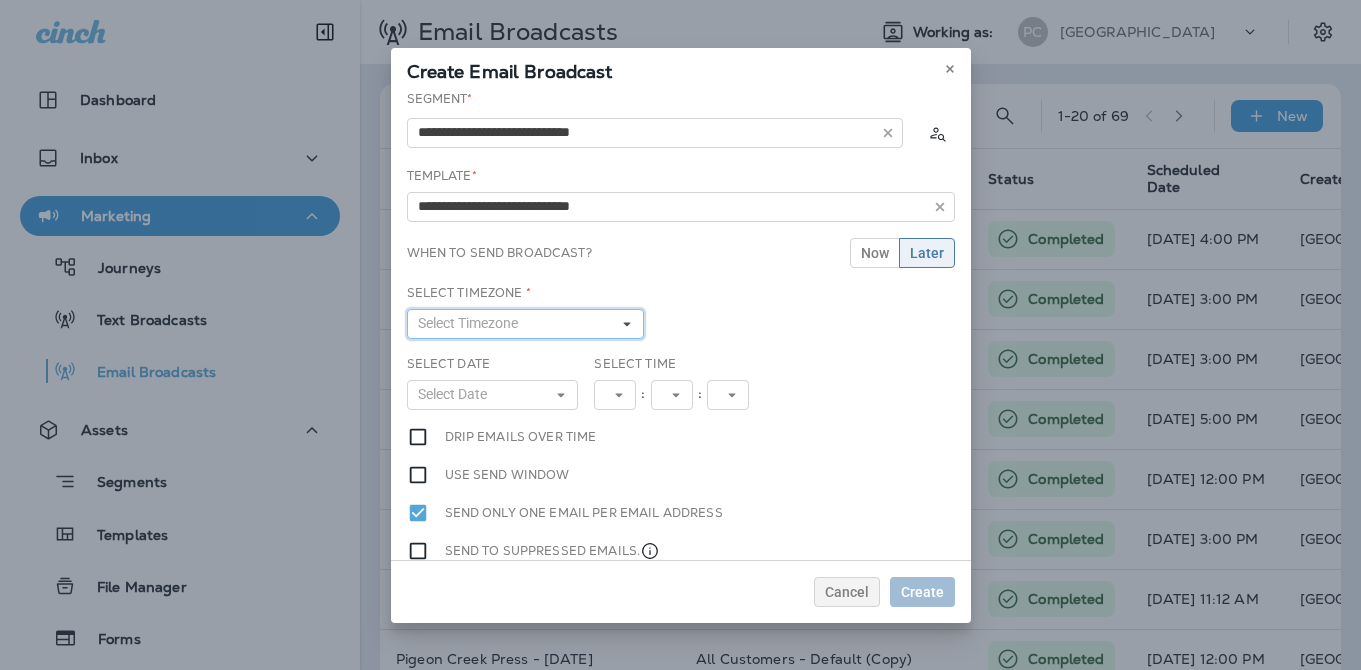 click on "Select Timezone" at bounding box center (526, 324) 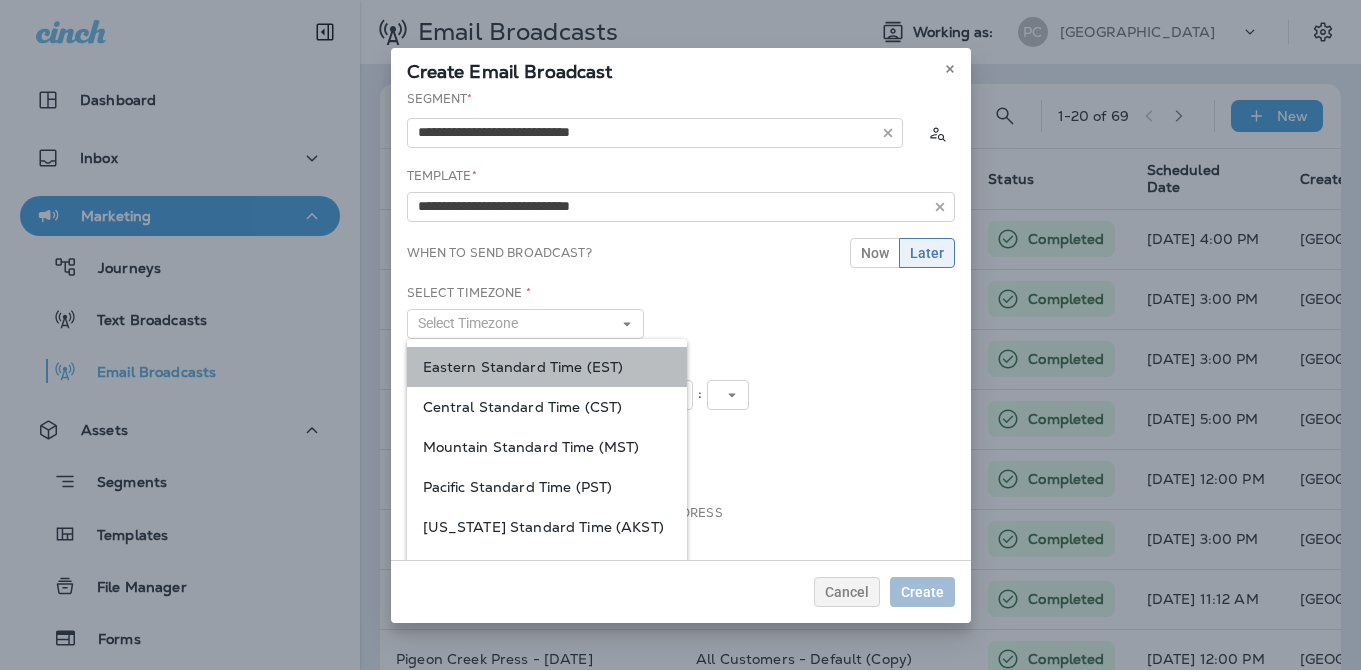 click on "Eastern Standard Time (EST)" at bounding box center [547, 367] 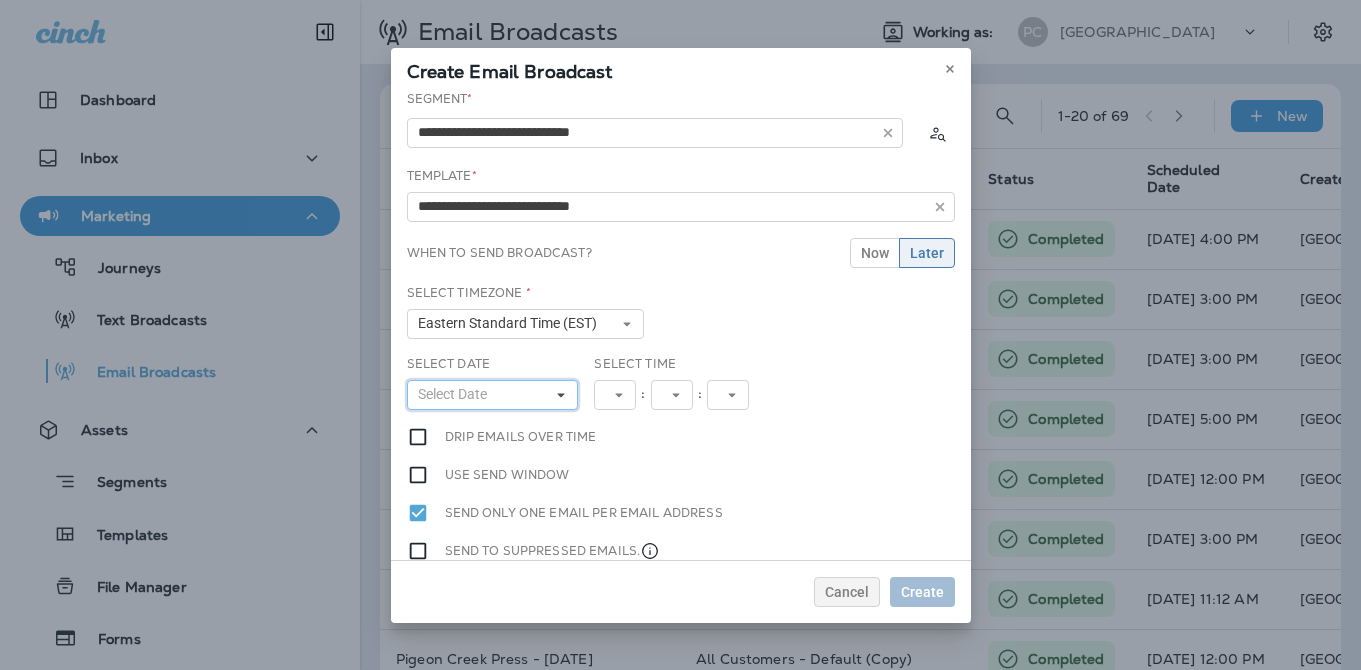 click on "Select Date" at bounding box center [493, 395] 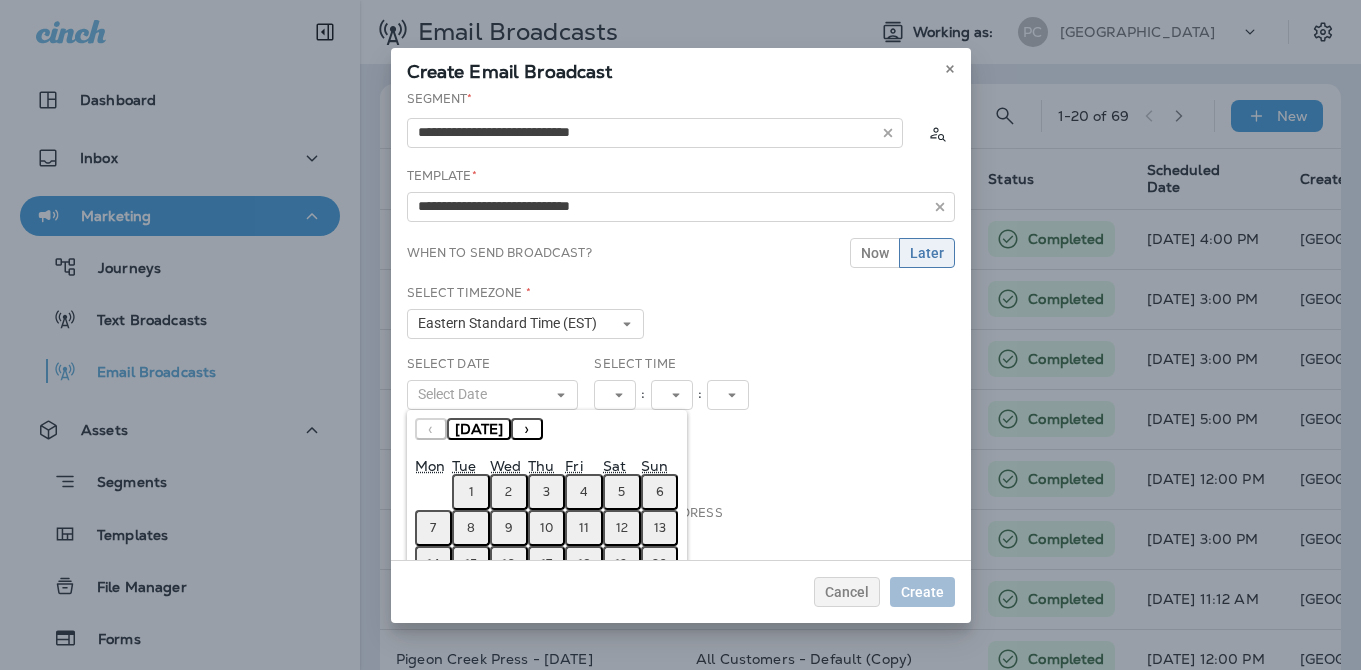 click on "1" at bounding box center [471, 492] 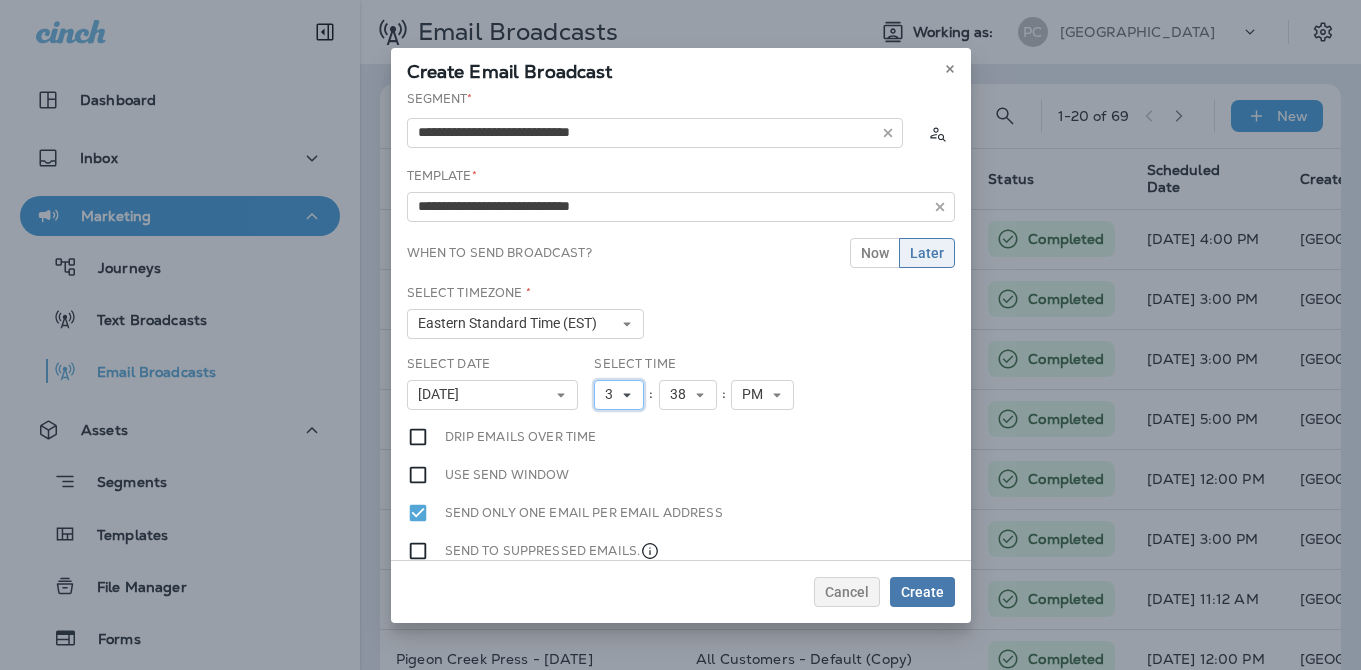 click 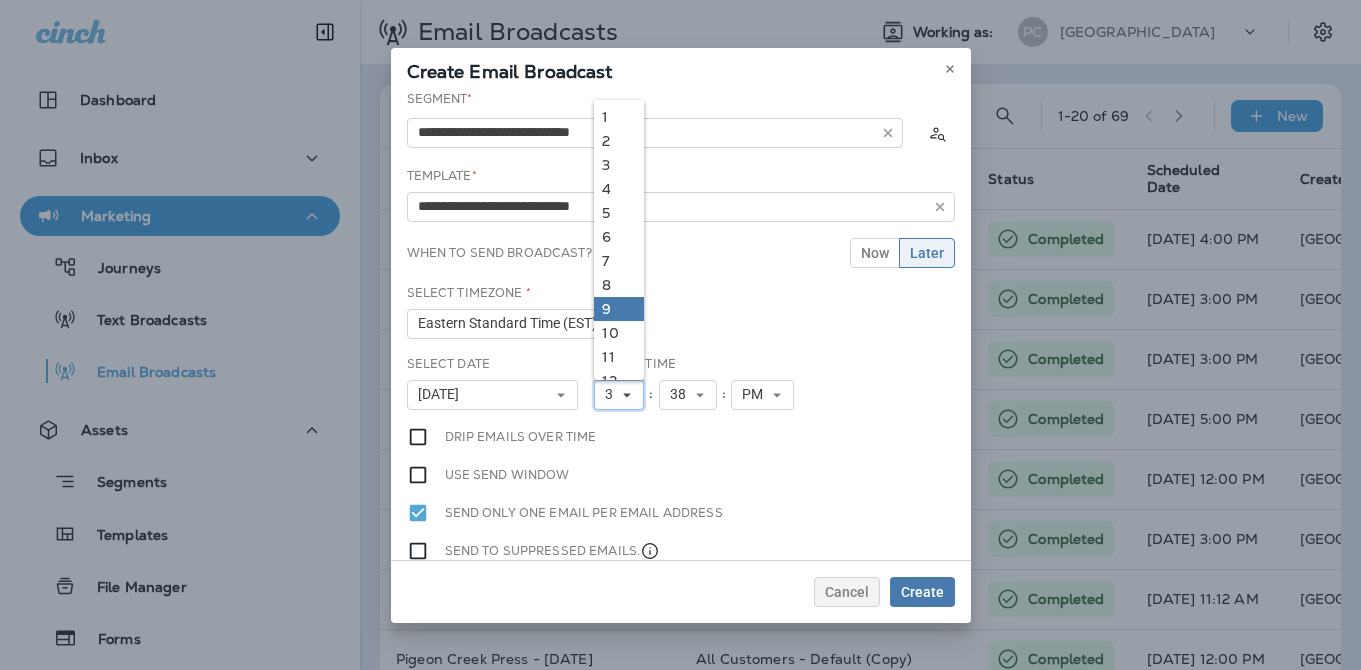 scroll, scrollTop: 18, scrollLeft: 0, axis: vertical 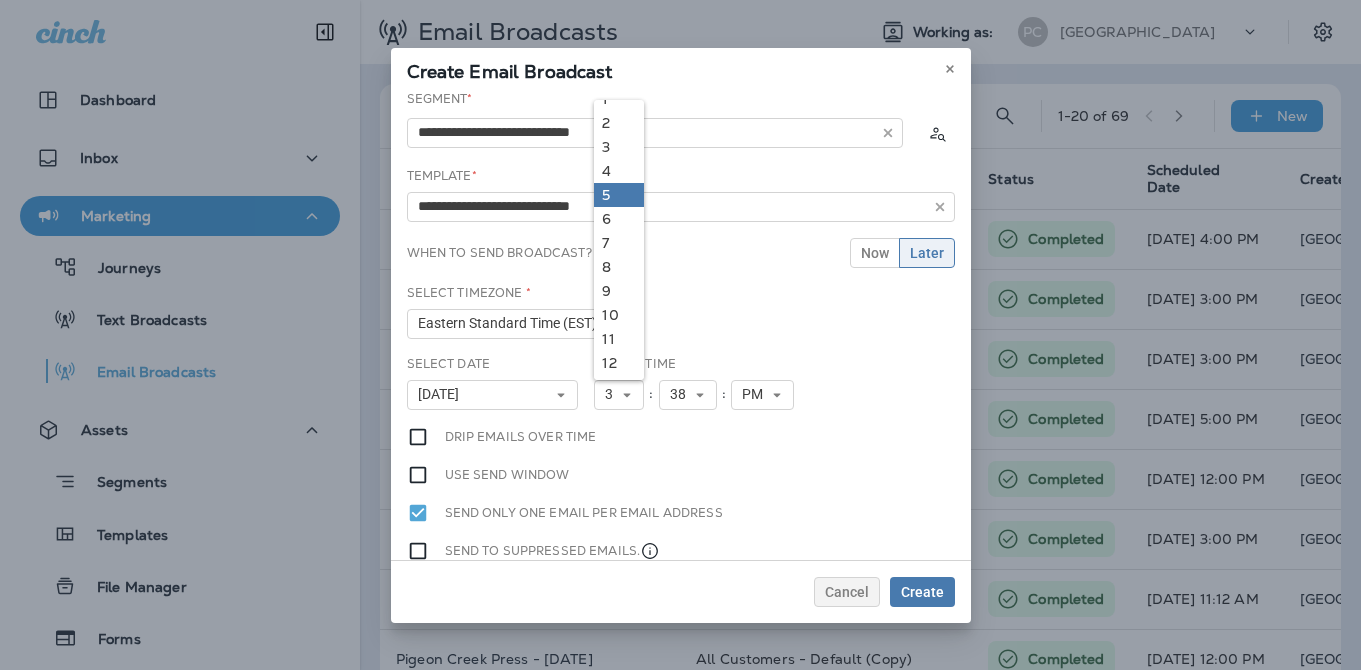 click on "5" at bounding box center (619, 195) 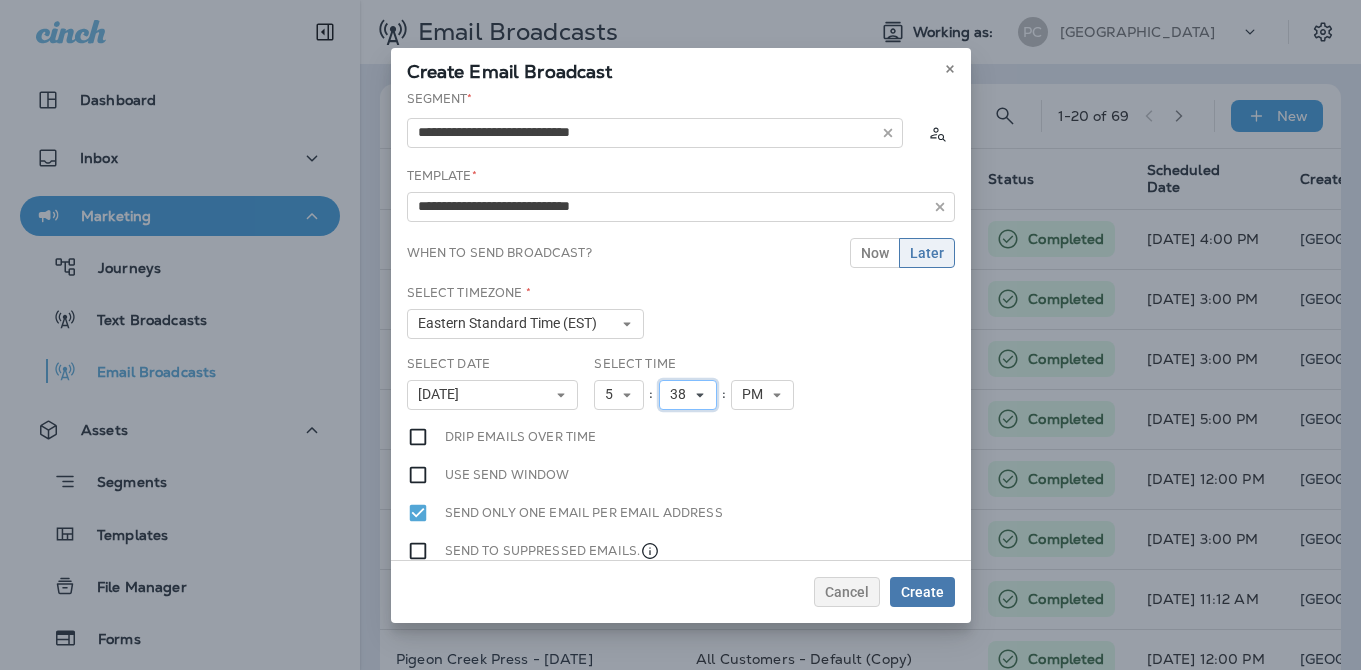 click 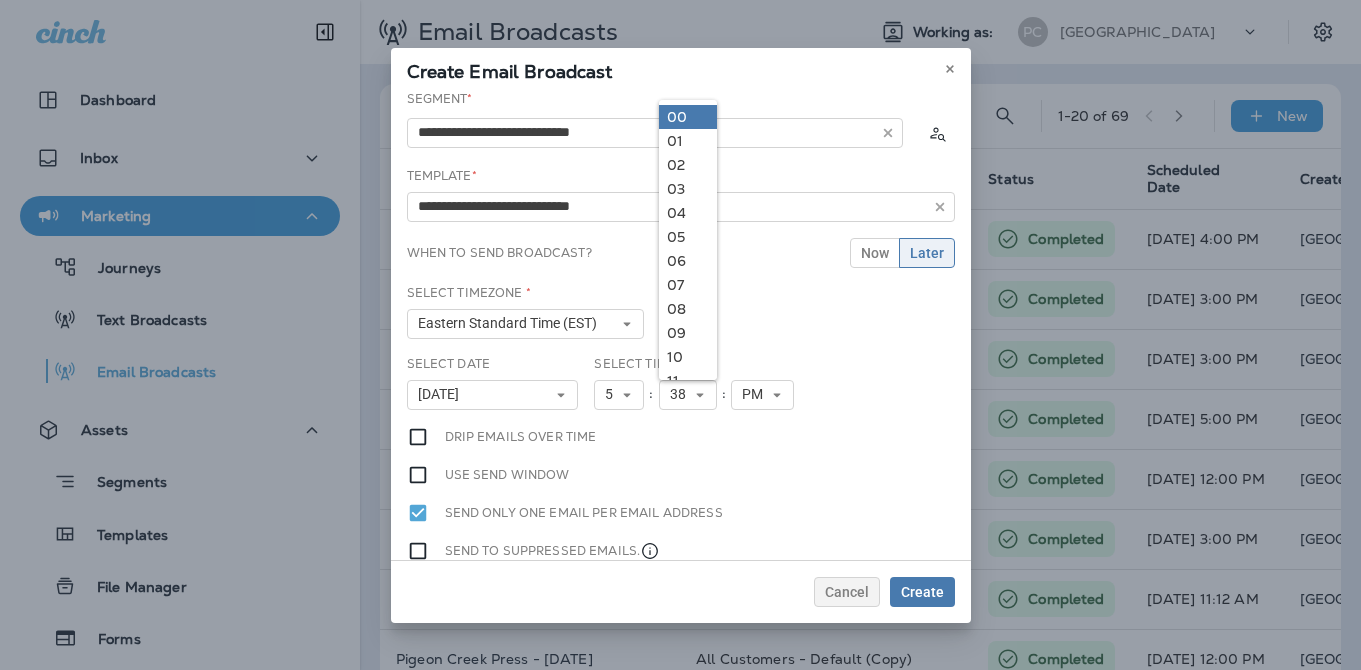 click on "00" at bounding box center [688, 117] 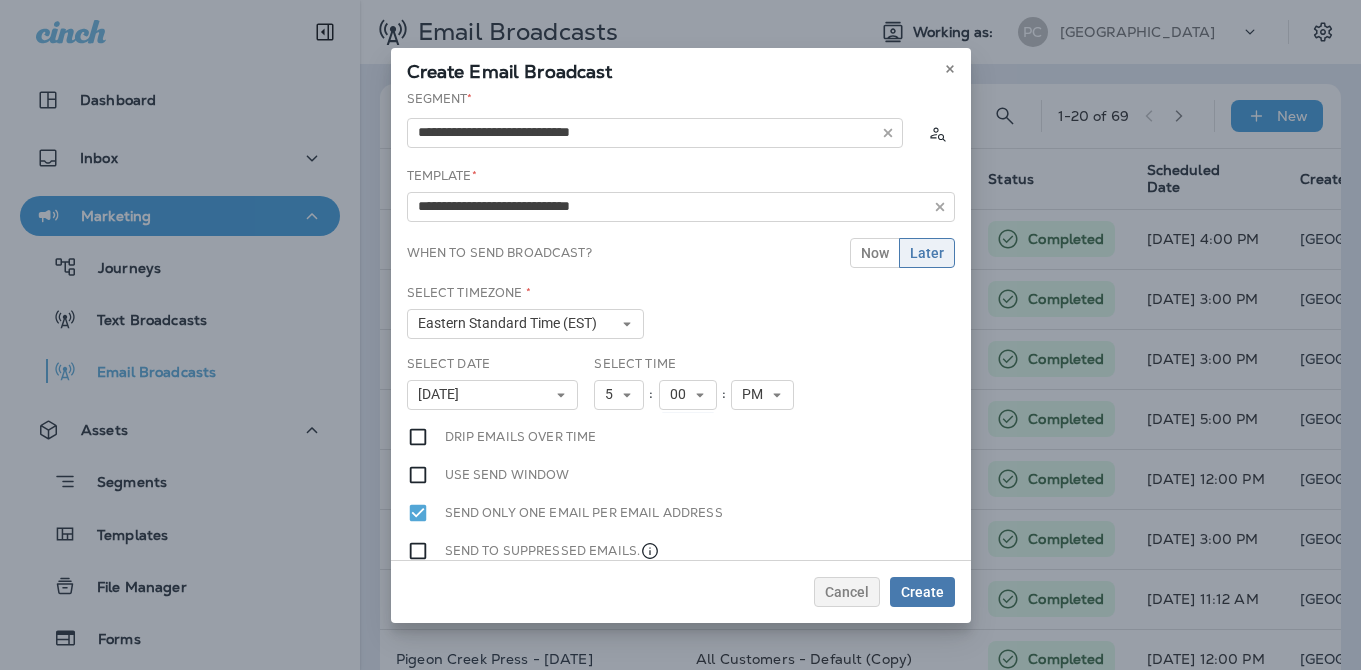 click on "Select Timezone   *   Eastern Standard Time (EST) Eastern Standard Time (EST) Central Standard Time (CST) Mountain Standard Time (MST) Pacific Standard Time (PST) [US_STATE] Standard Time (AKST) [US_STATE] Standard Time (HST) Atlantic Standard Time (AST) [US_STATE]" at bounding box center (681, 319) 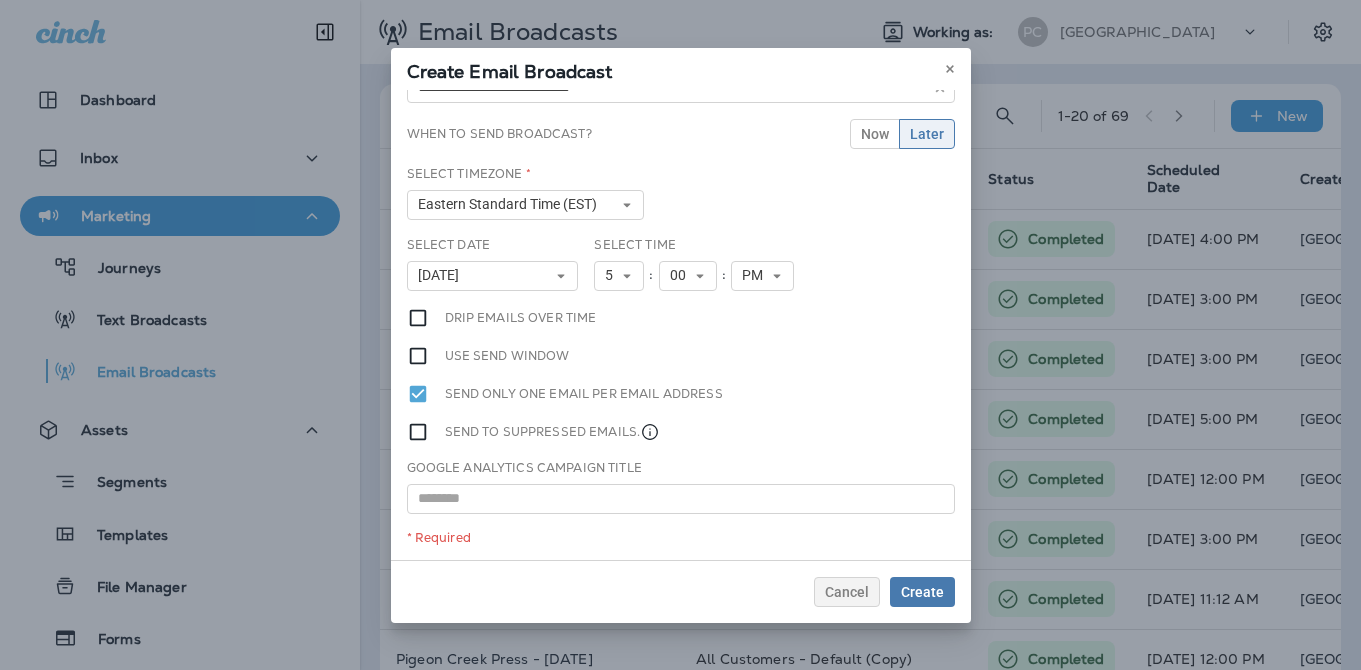 scroll, scrollTop: 121, scrollLeft: 0, axis: vertical 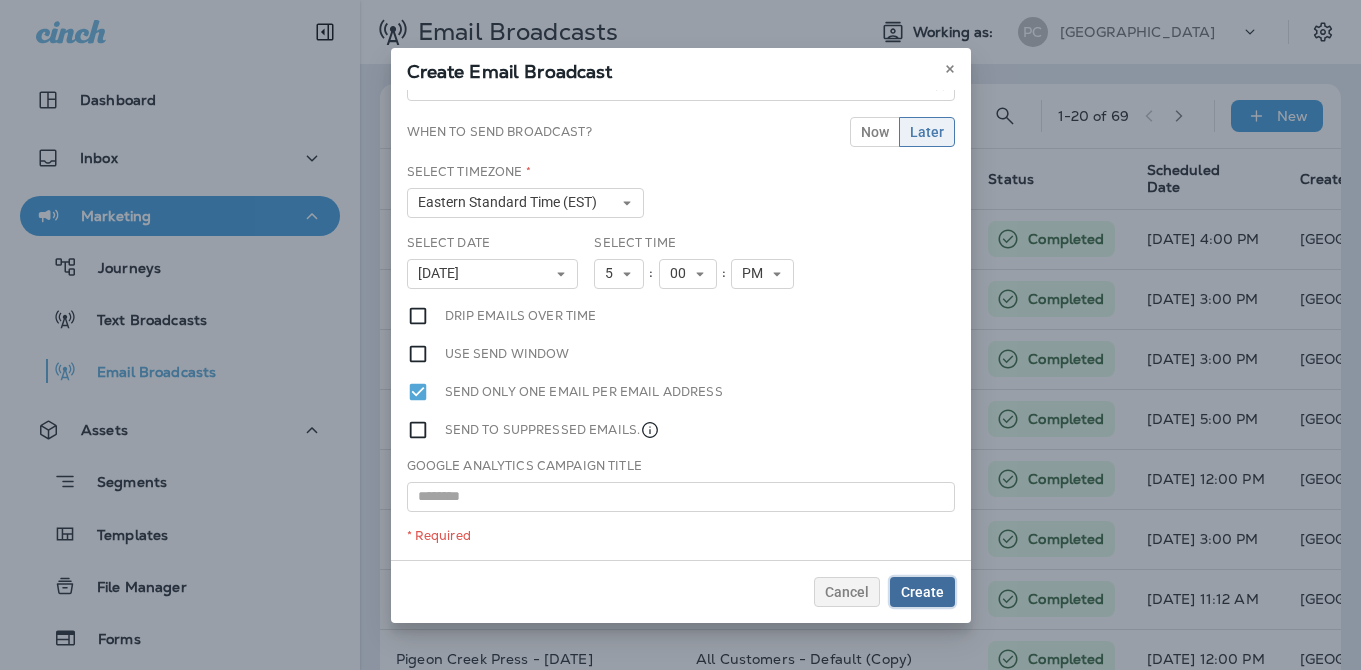 click on "Create" at bounding box center (922, 592) 